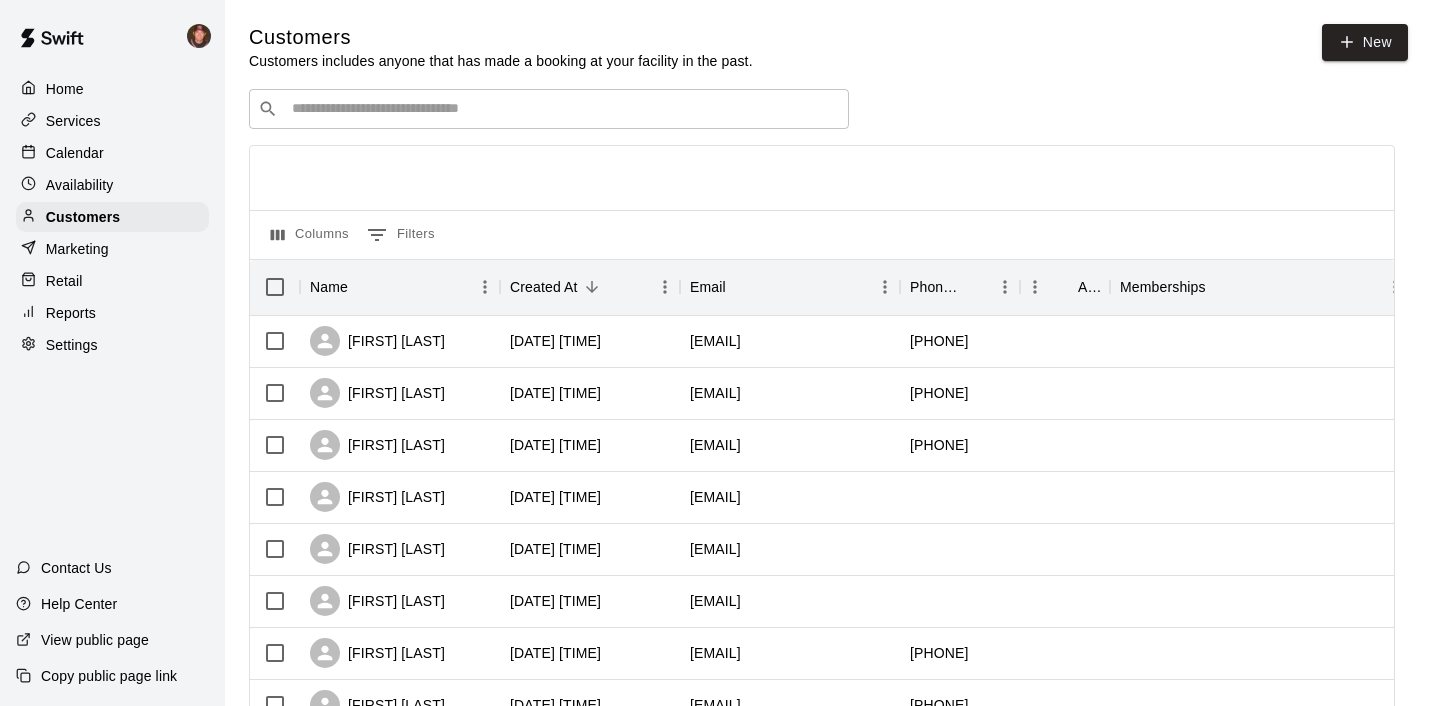 scroll, scrollTop: 0, scrollLeft: 0, axis: both 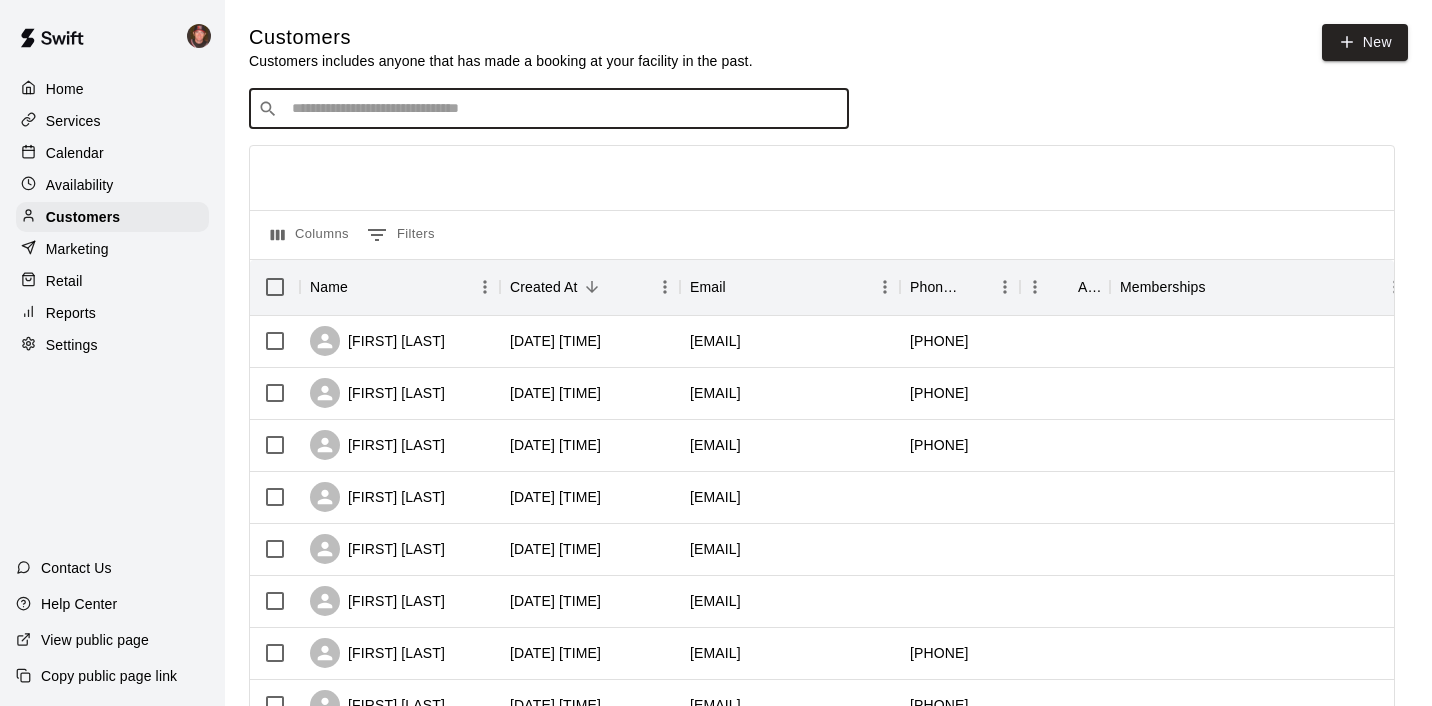 click at bounding box center (563, 109) 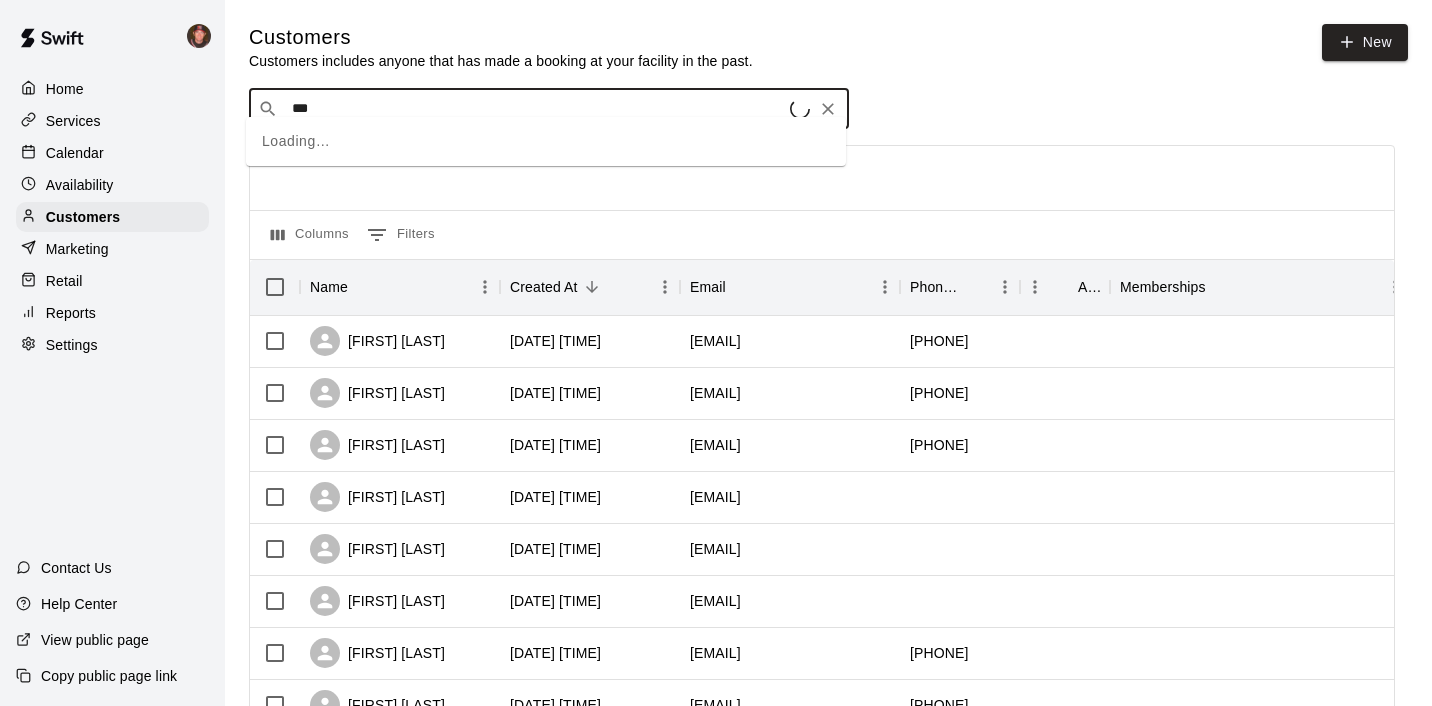 type on "****" 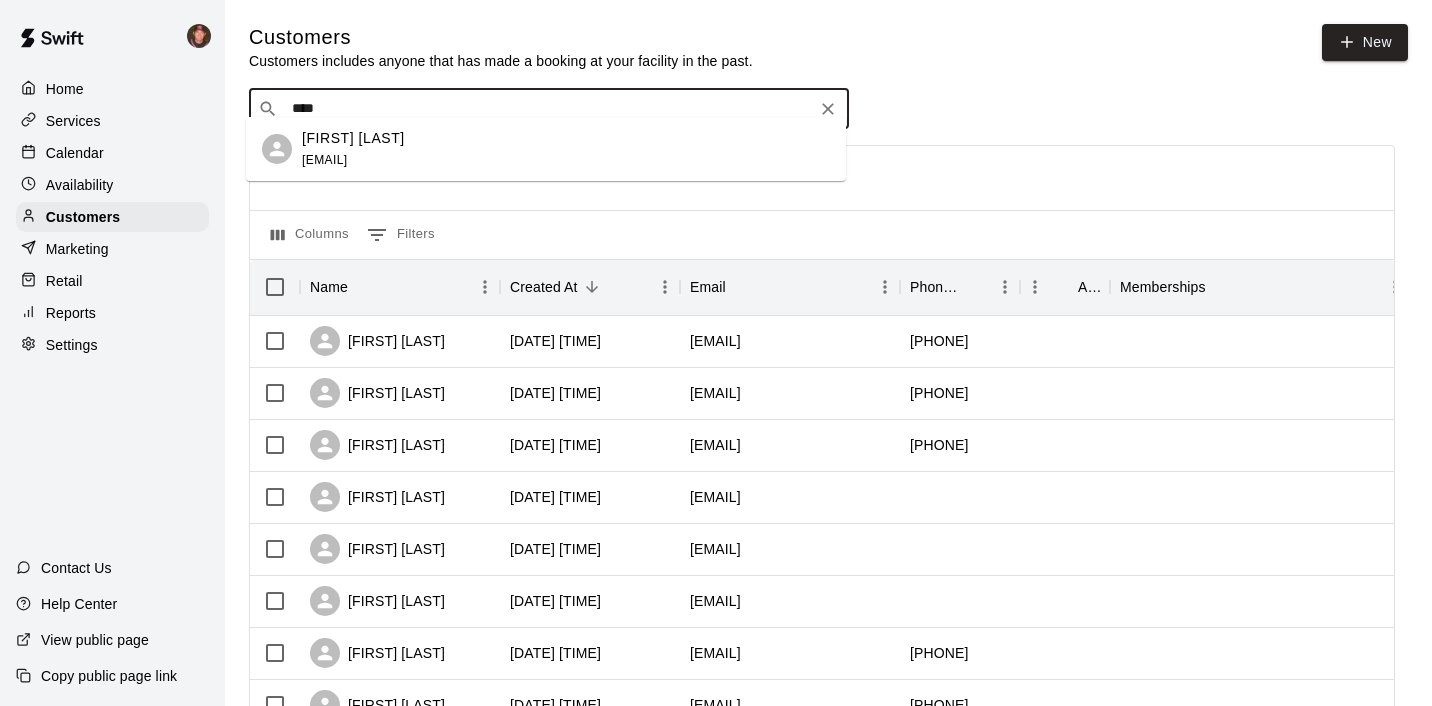 click on "[FIRST] [LAST]" at bounding box center [353, 138] 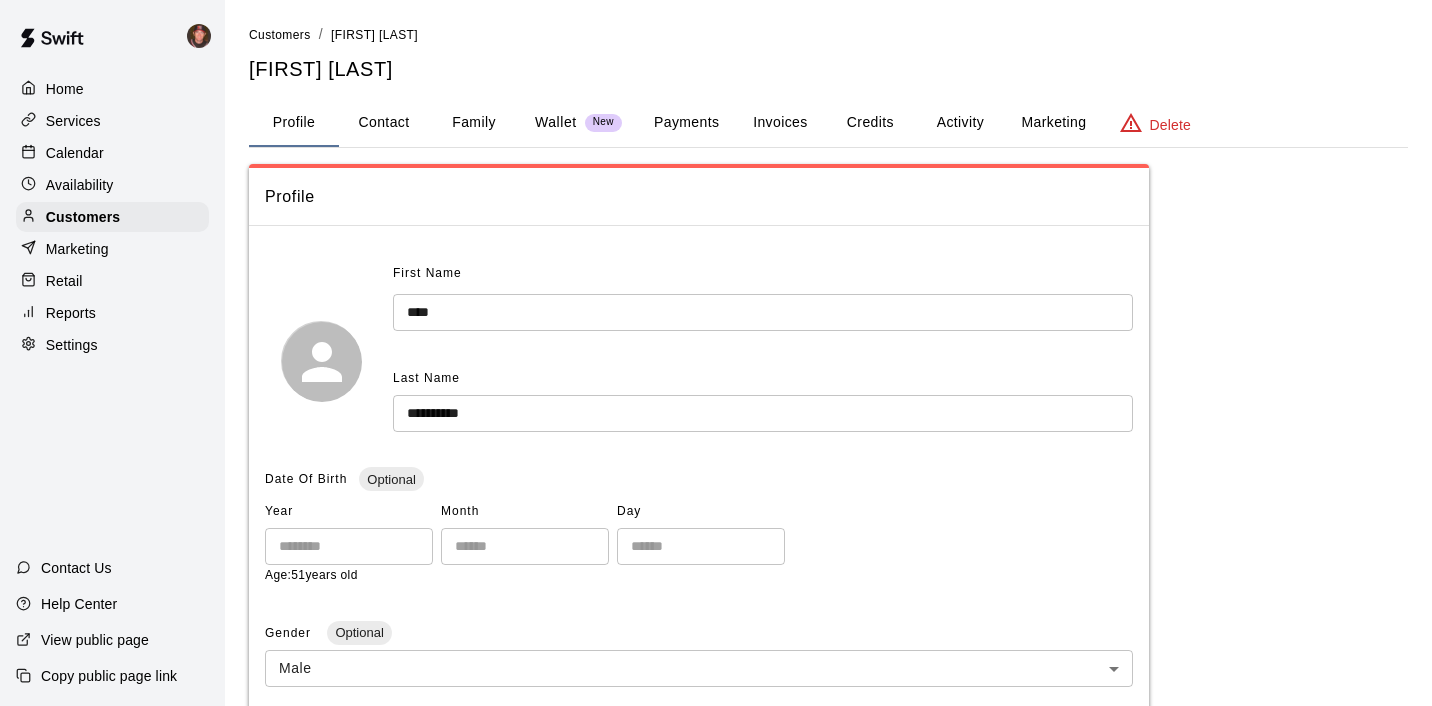 scroll, scrollTop: 9, scrollLeft: 0, axis: vertical 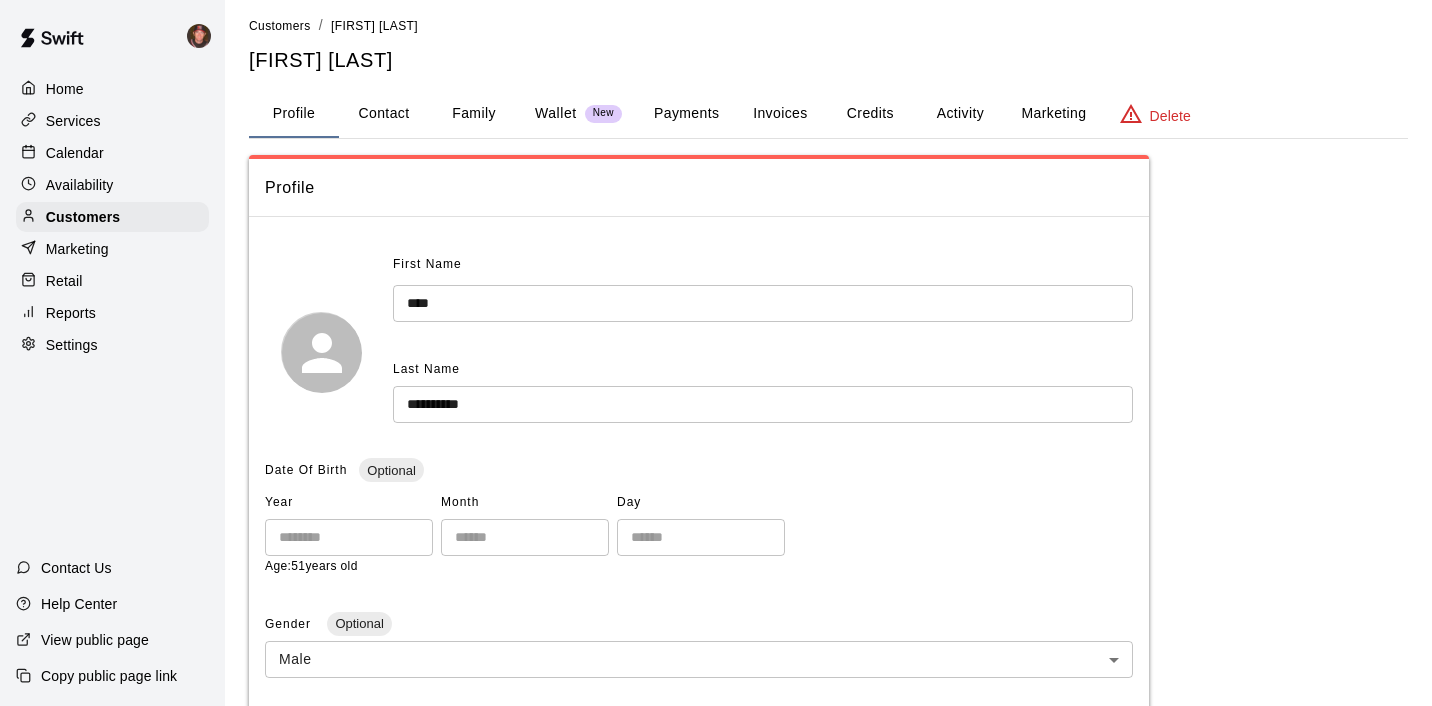 click on "Contact" at bounding box center (384, 114) 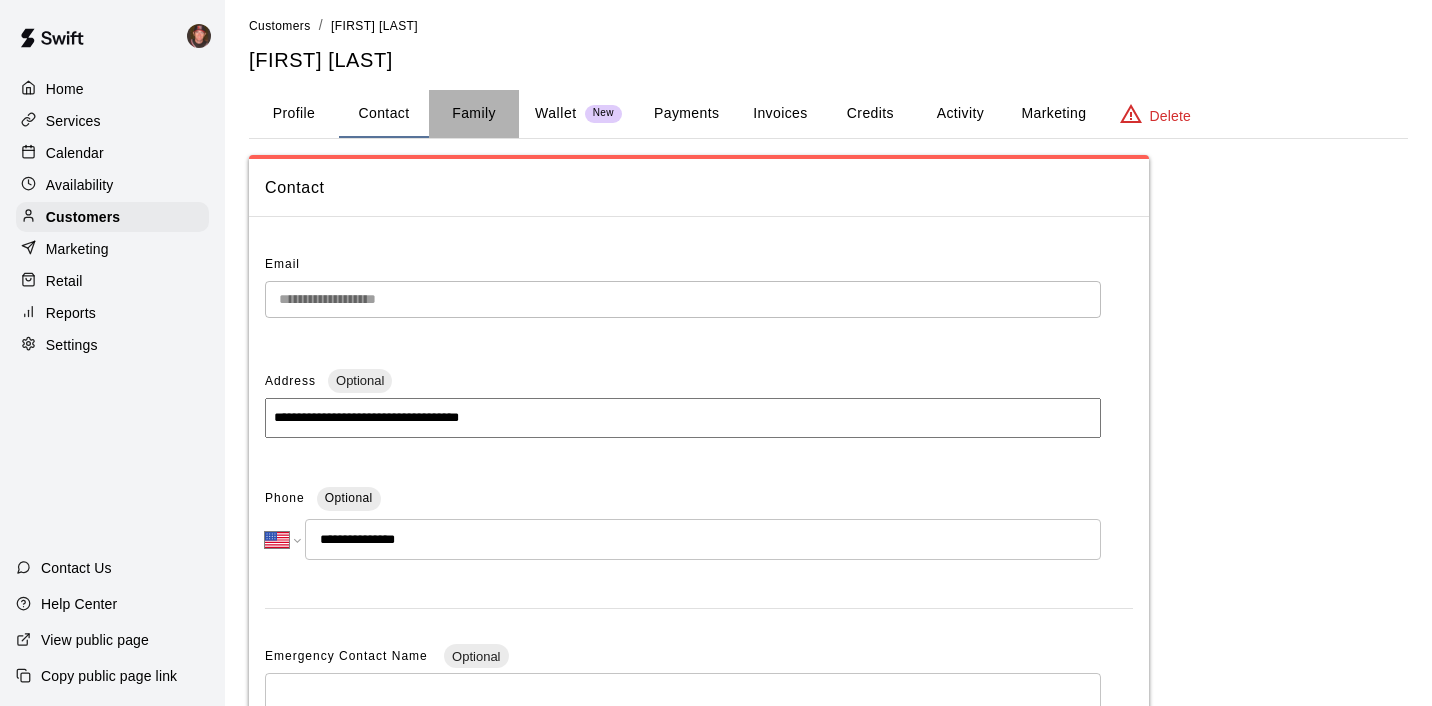 click on "Family" at bounding box center (474, 114) 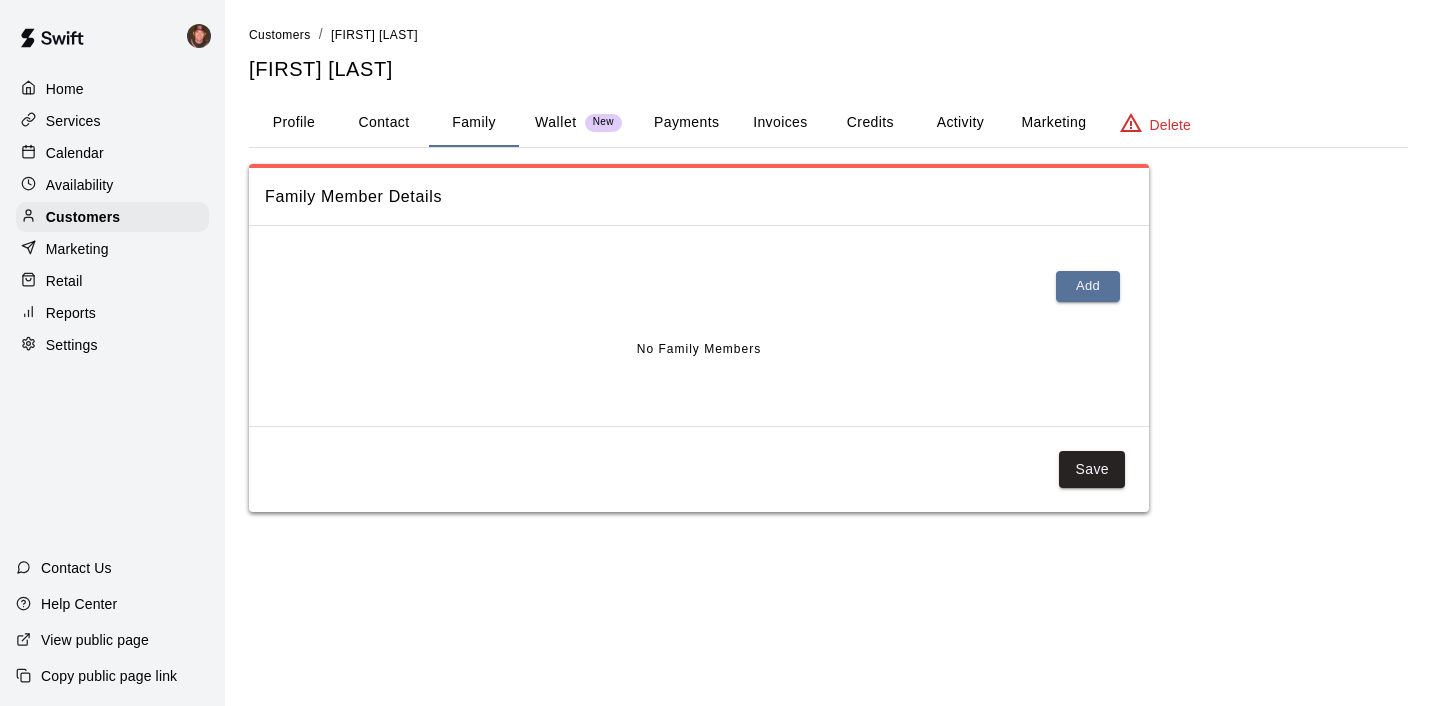 scroll, scrollTop: 0, scrollLeft: 0, axis: both 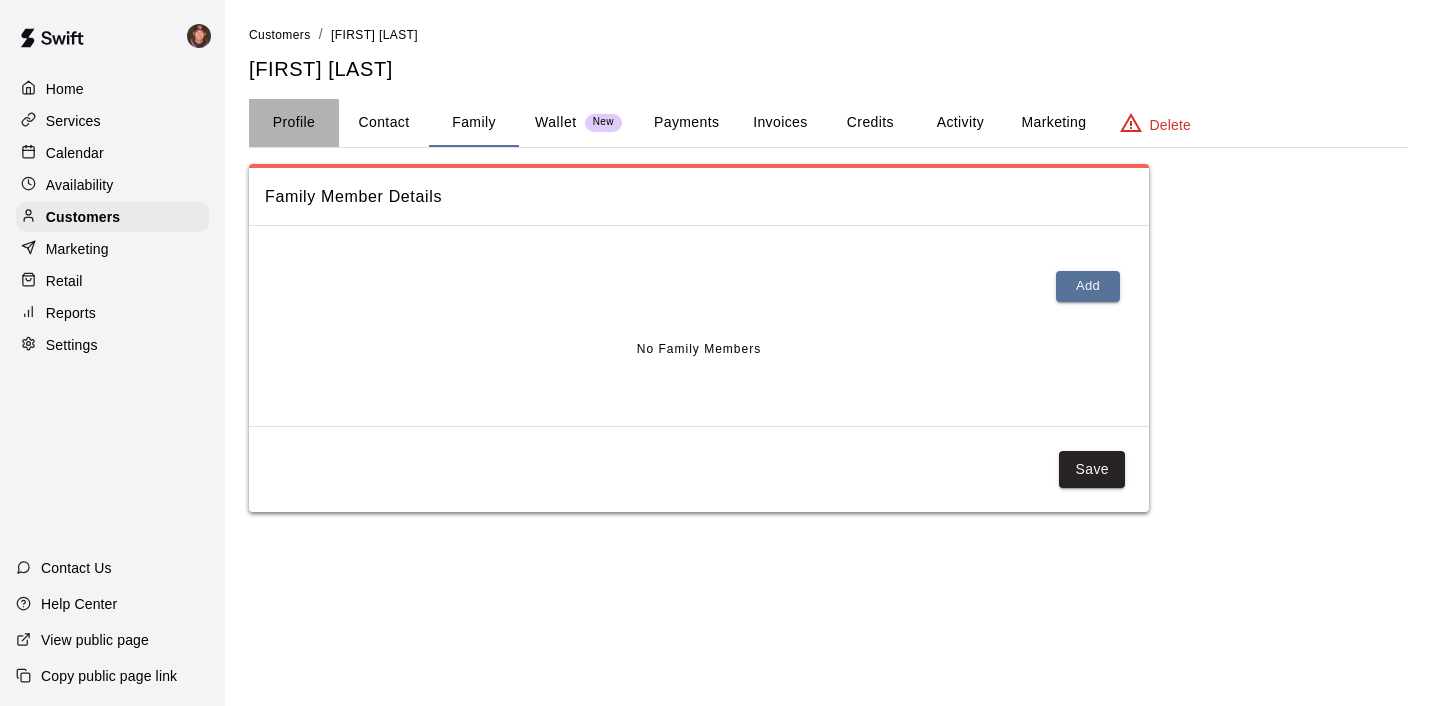 click on "Profile" at bounding box center (294, 123) 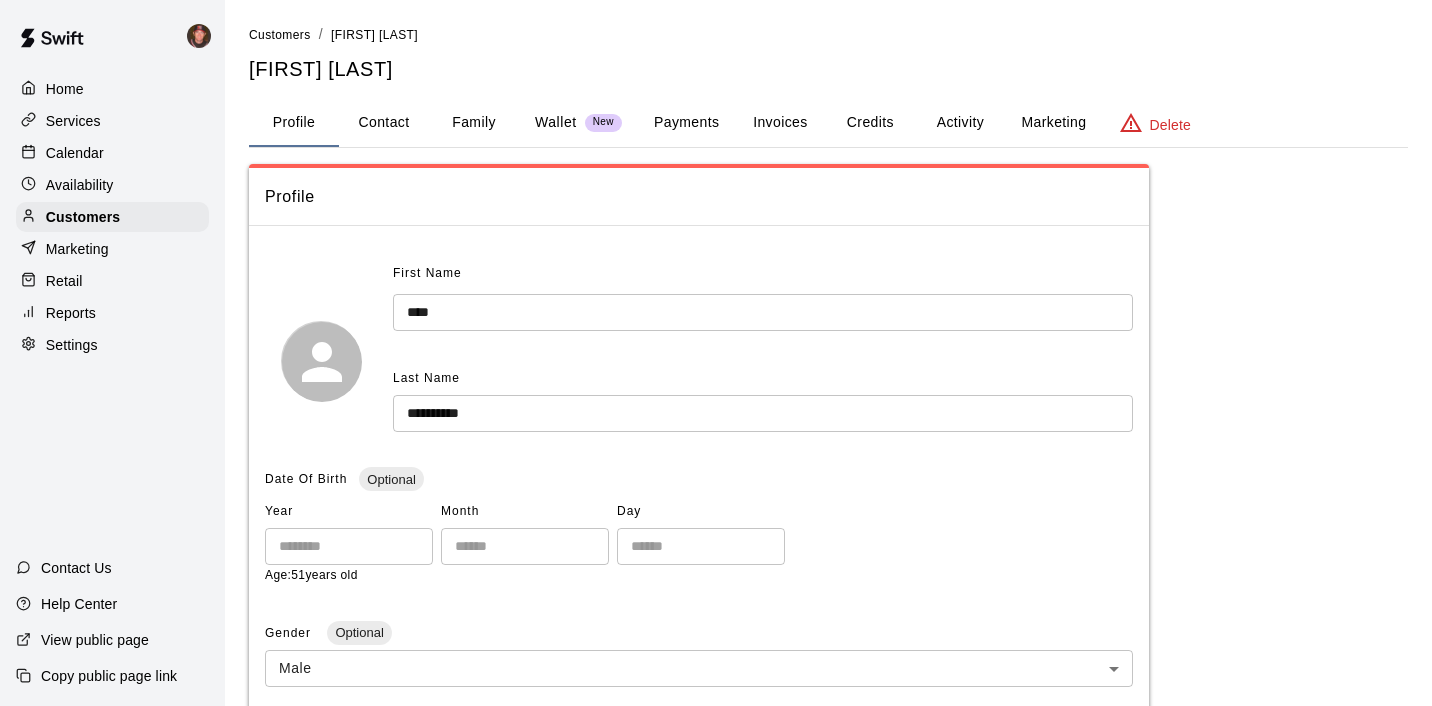 click on "Payments" at bounding box center [686, 123] 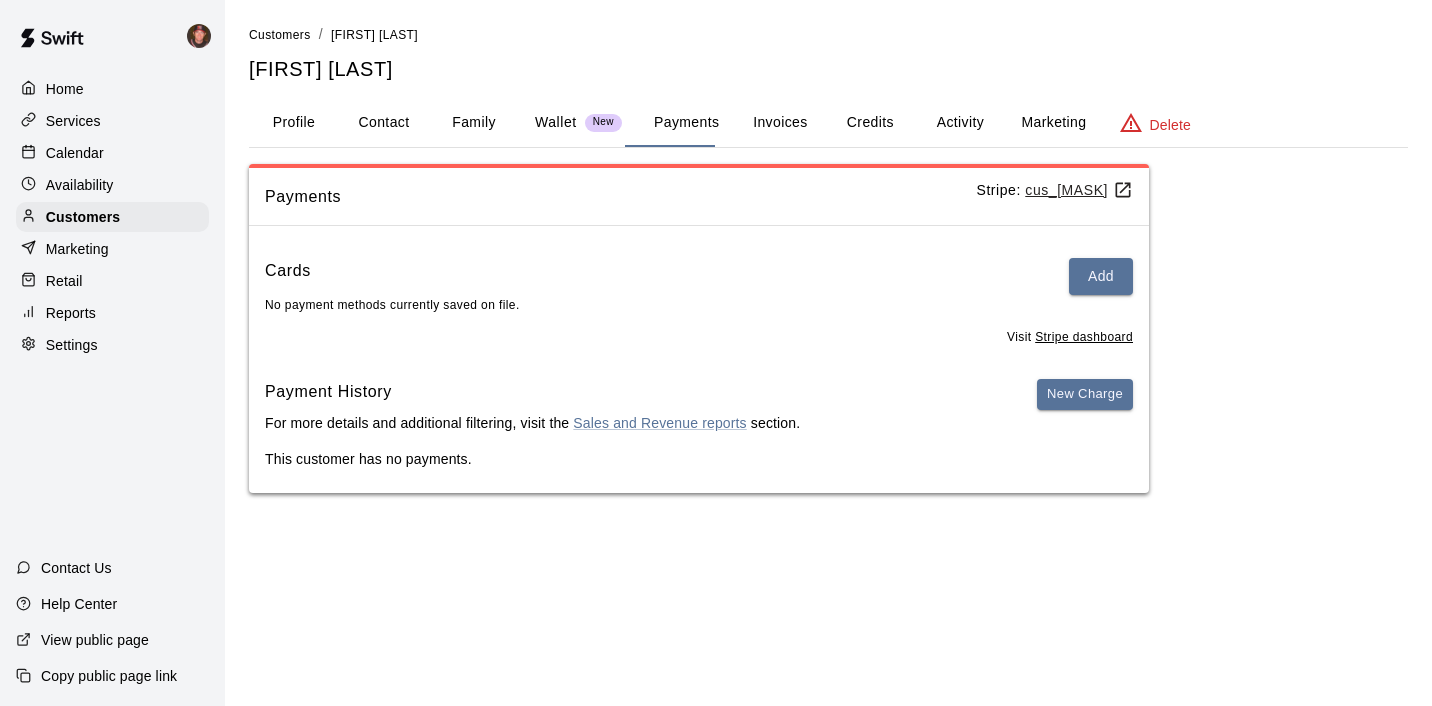 click on "Activity" at bounding box center (960, 123) 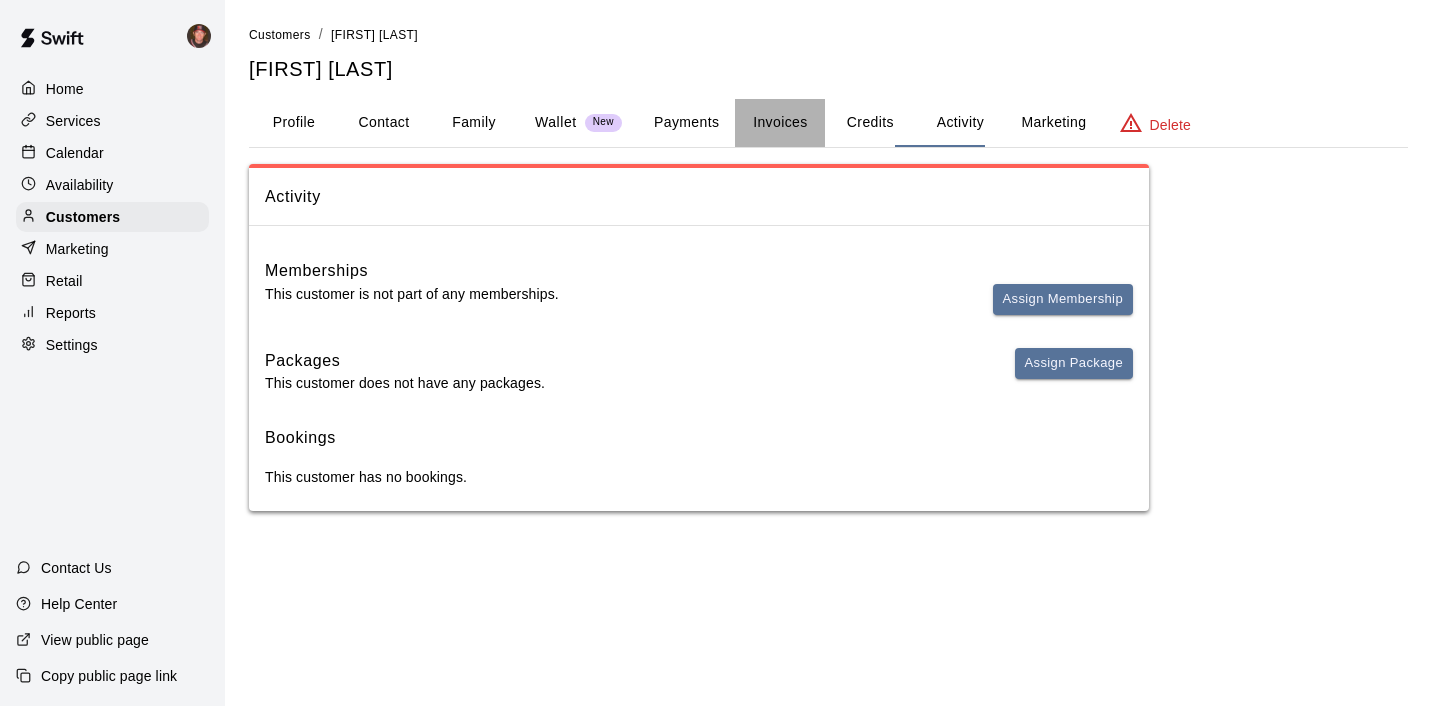 click on "Invoices" at bounding box center (780, 123) 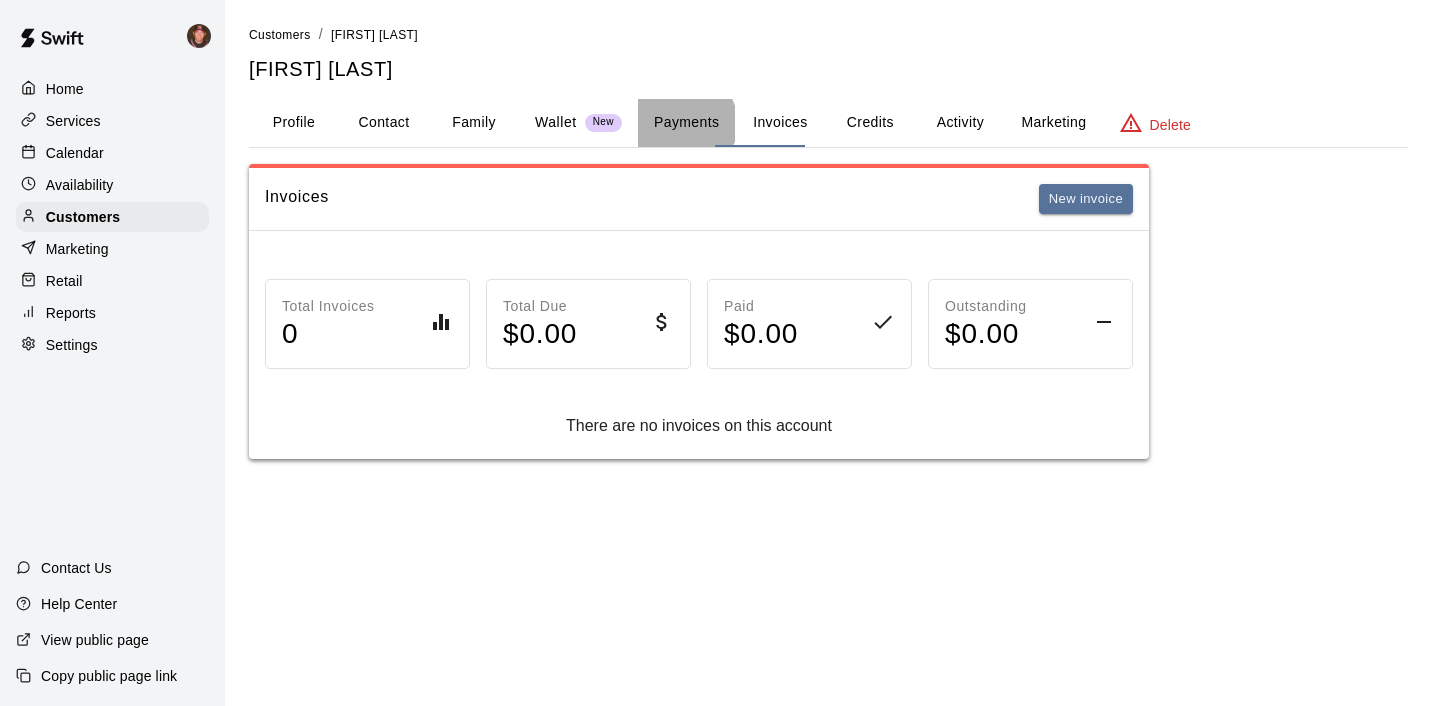 click on "Payments" at bounding box center [686, 123] 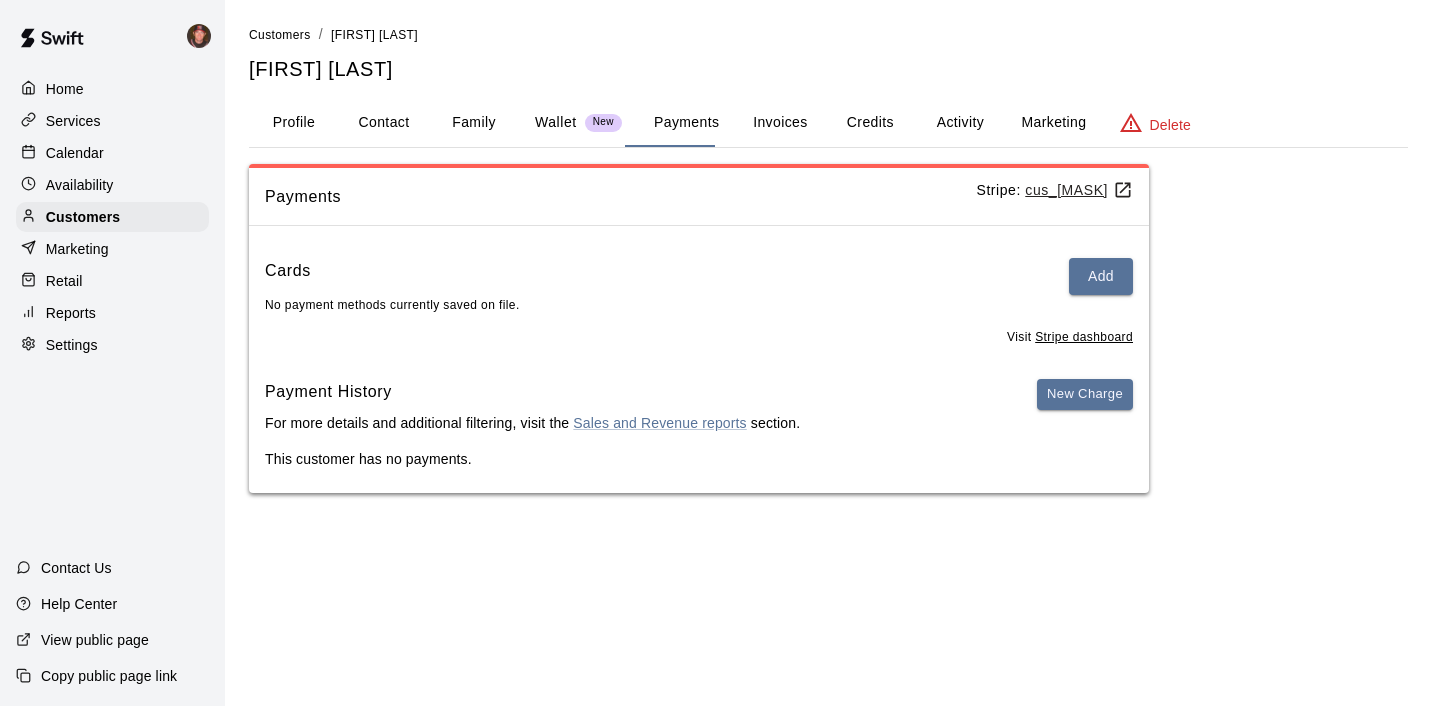 click on "[FIRST] [LAST]" at bounding box center [828, 69] 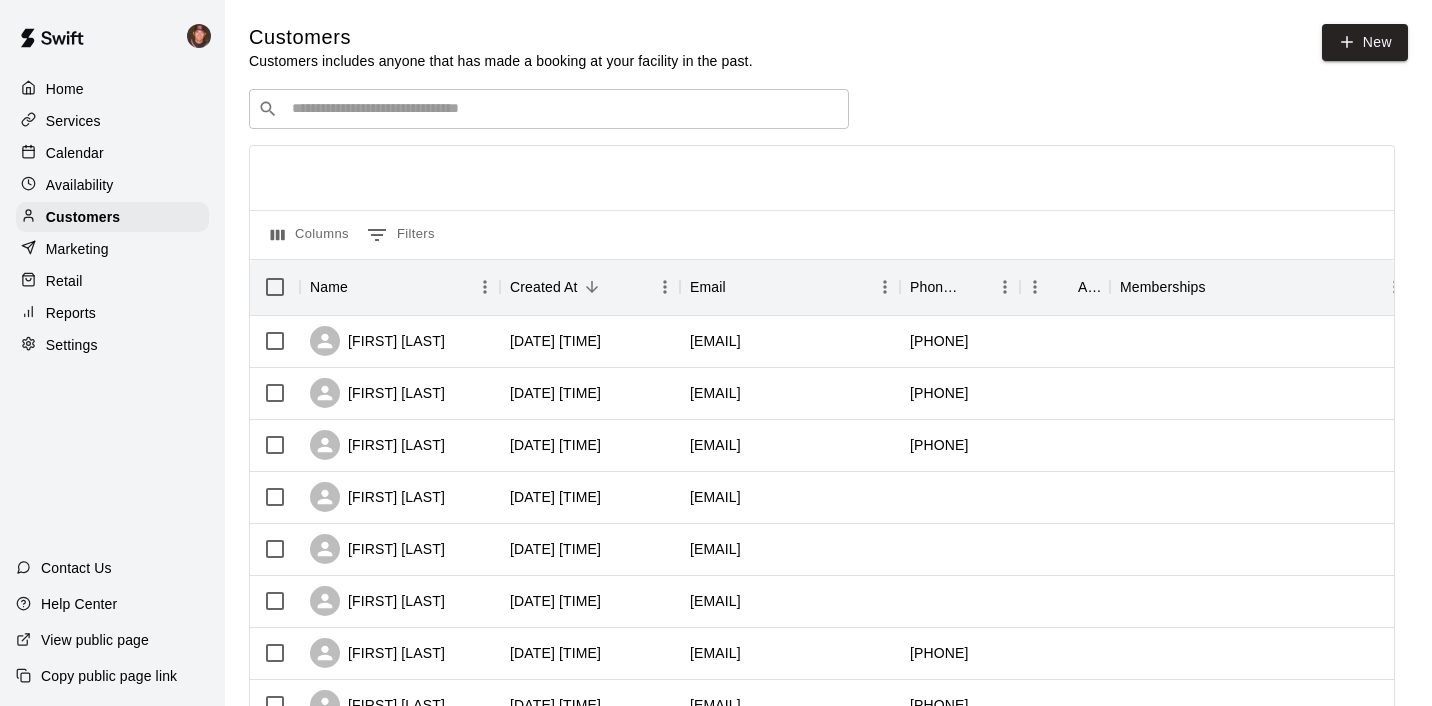 click at bounding box center (563, 109) 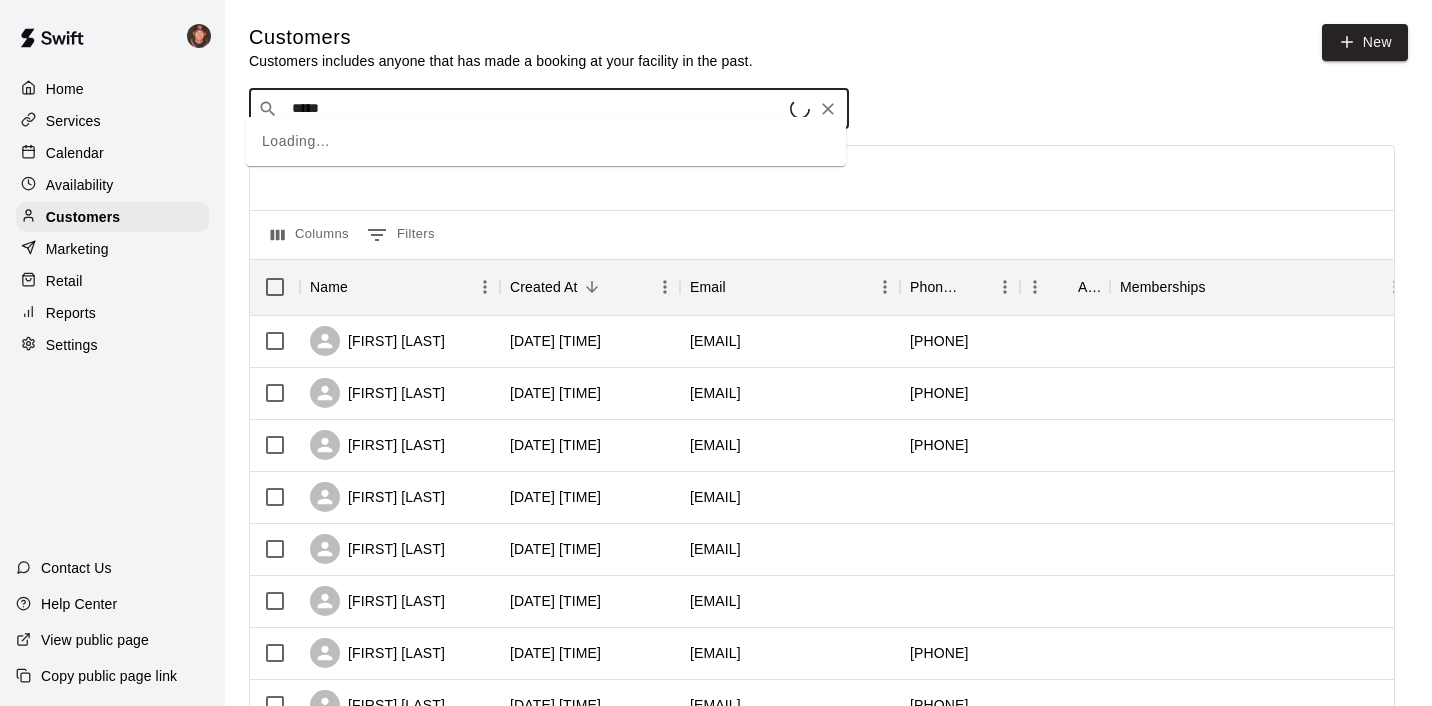 type on "******" 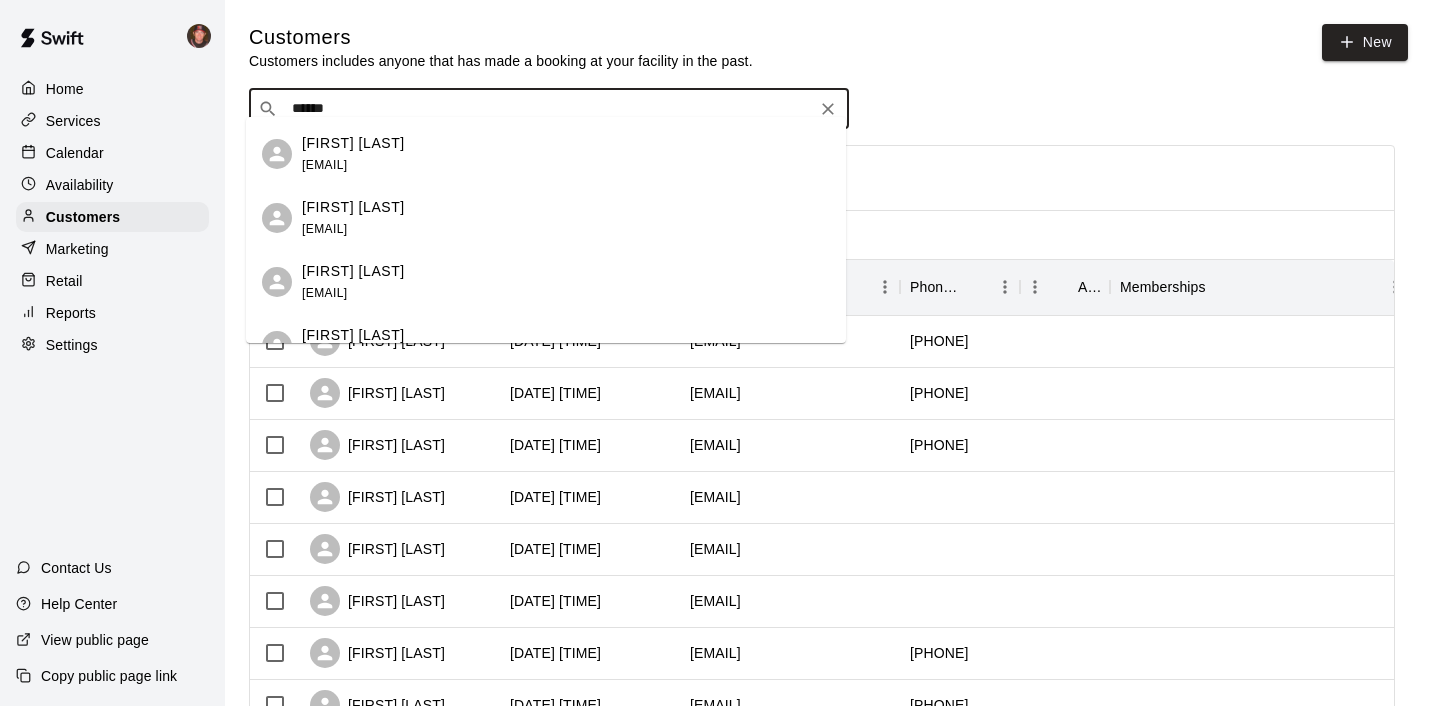 scroll, scrollTop: 887, scrollLeft: 0, axis: vertical 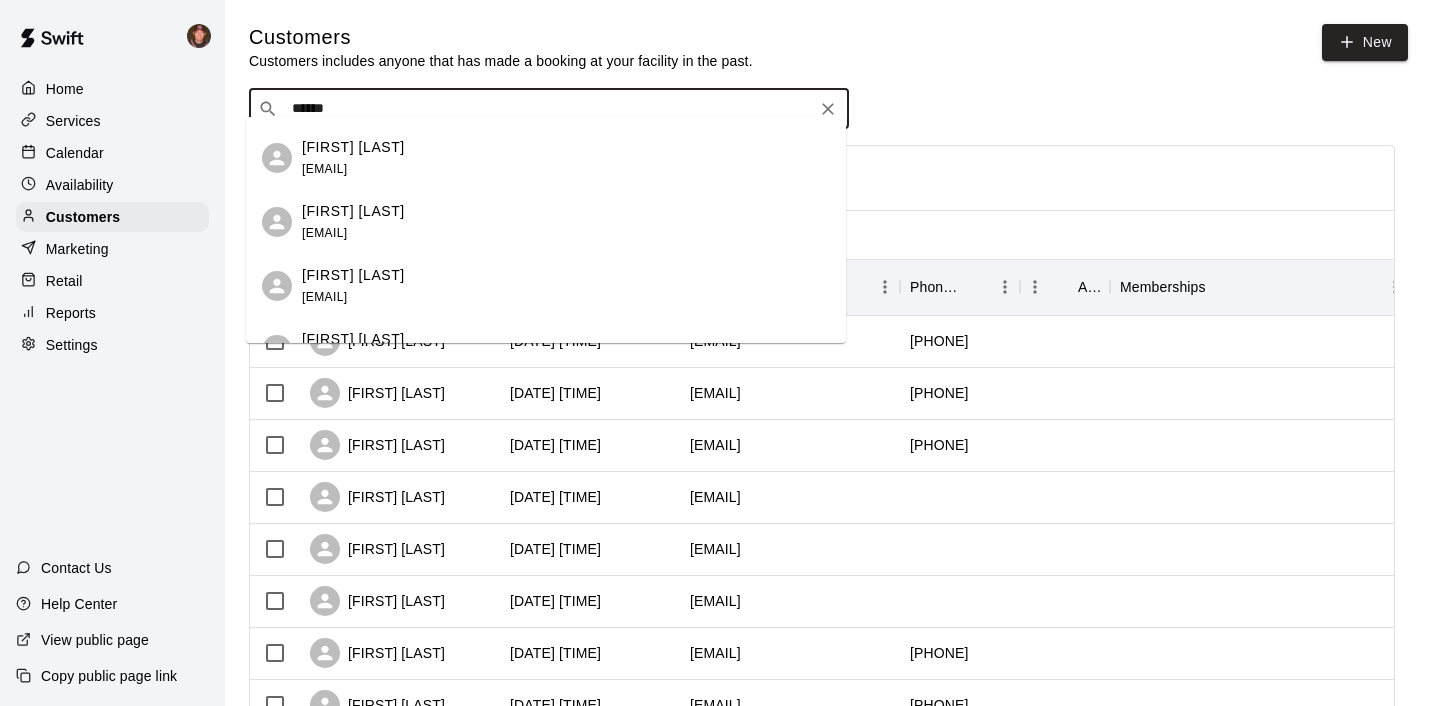 click on "[FIRST] [LAST]" at bounding box center (353, 211) 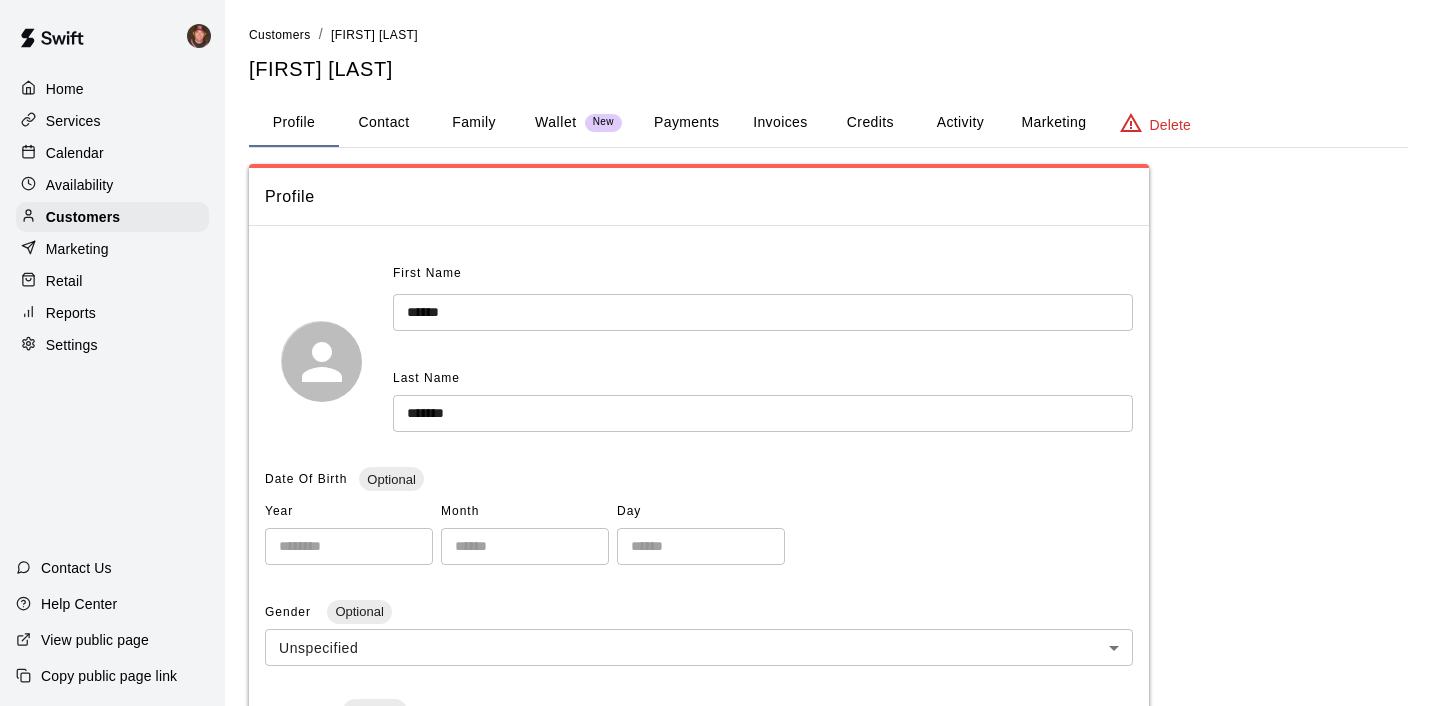 click on "Contact" at bounding box center (384, 123) 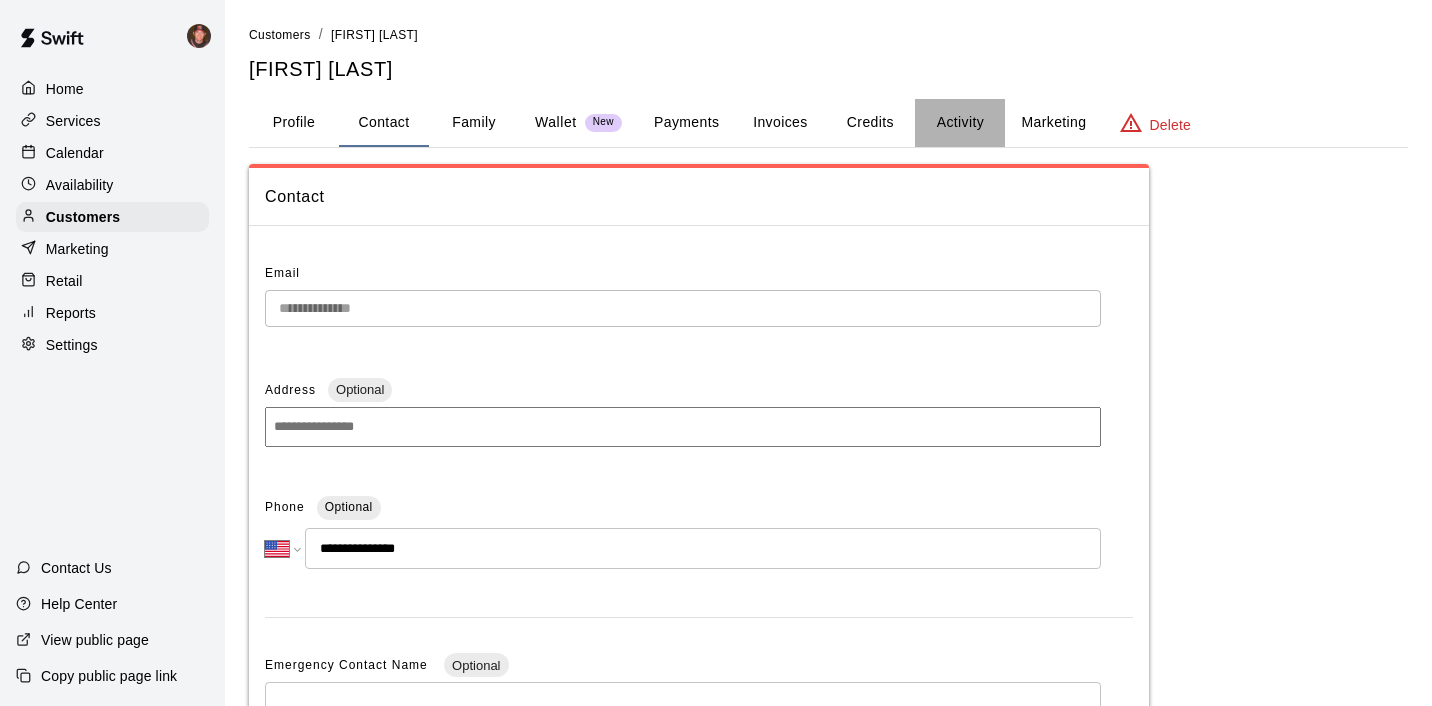 click on "Activity" at bounding box center [960, 123] 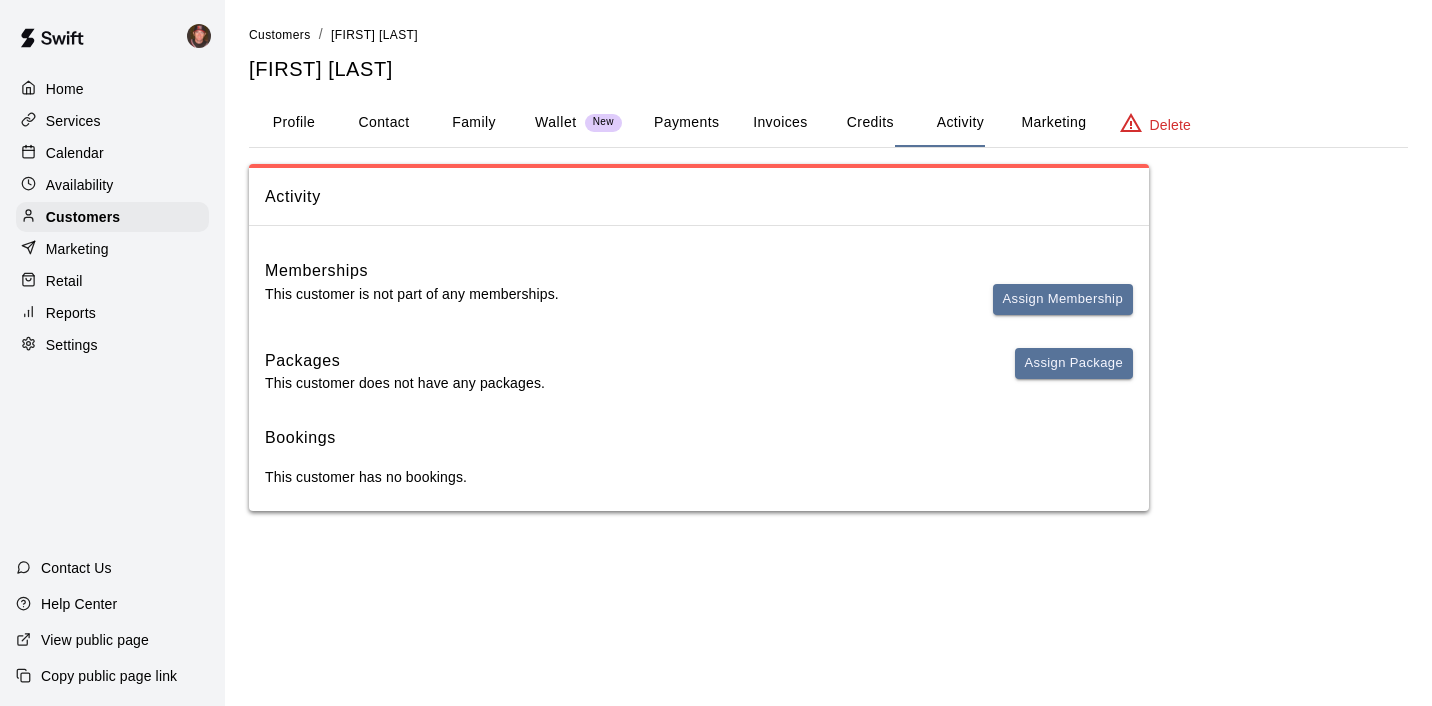 click on "Payments" at bounding box center [686, 123] 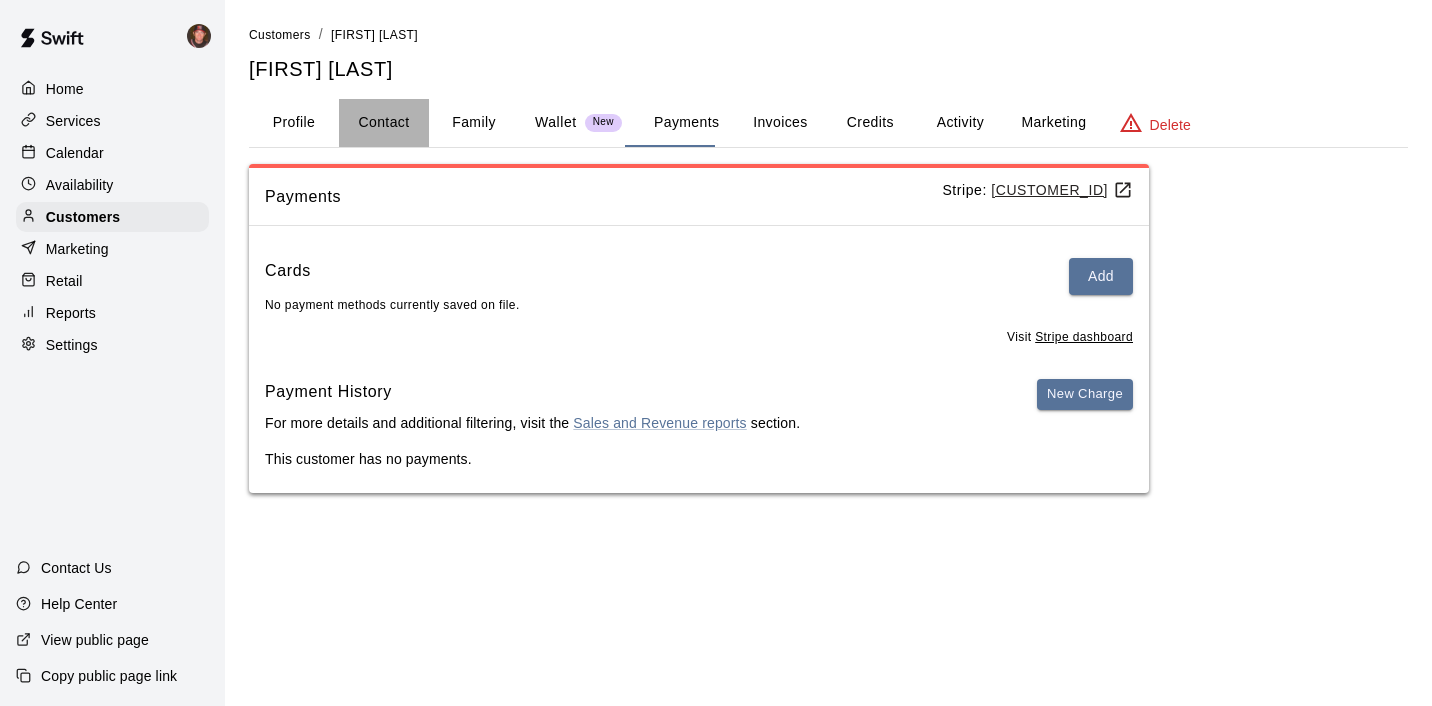 click on "Contact" at bounding box center (384, 123) 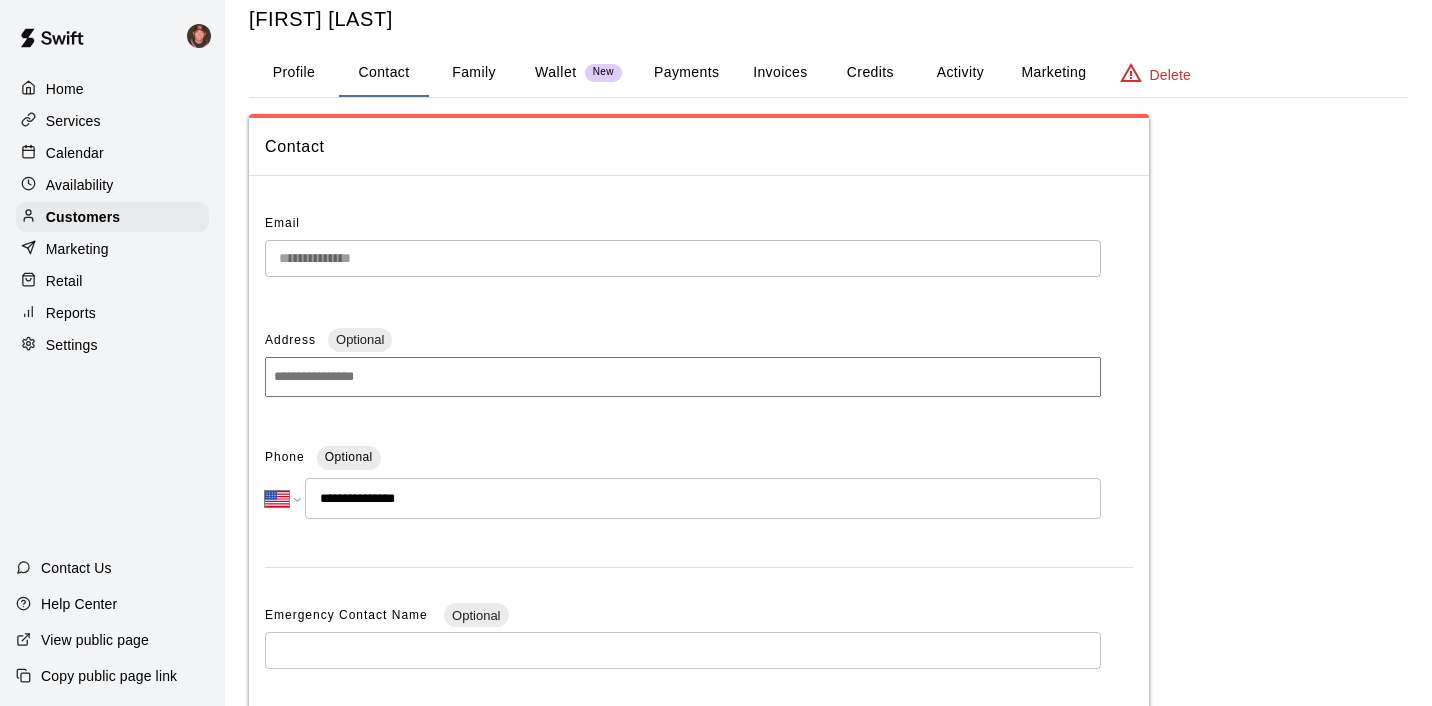 scroll, scrollTop: 0, scrollLeft: 0, axis: both 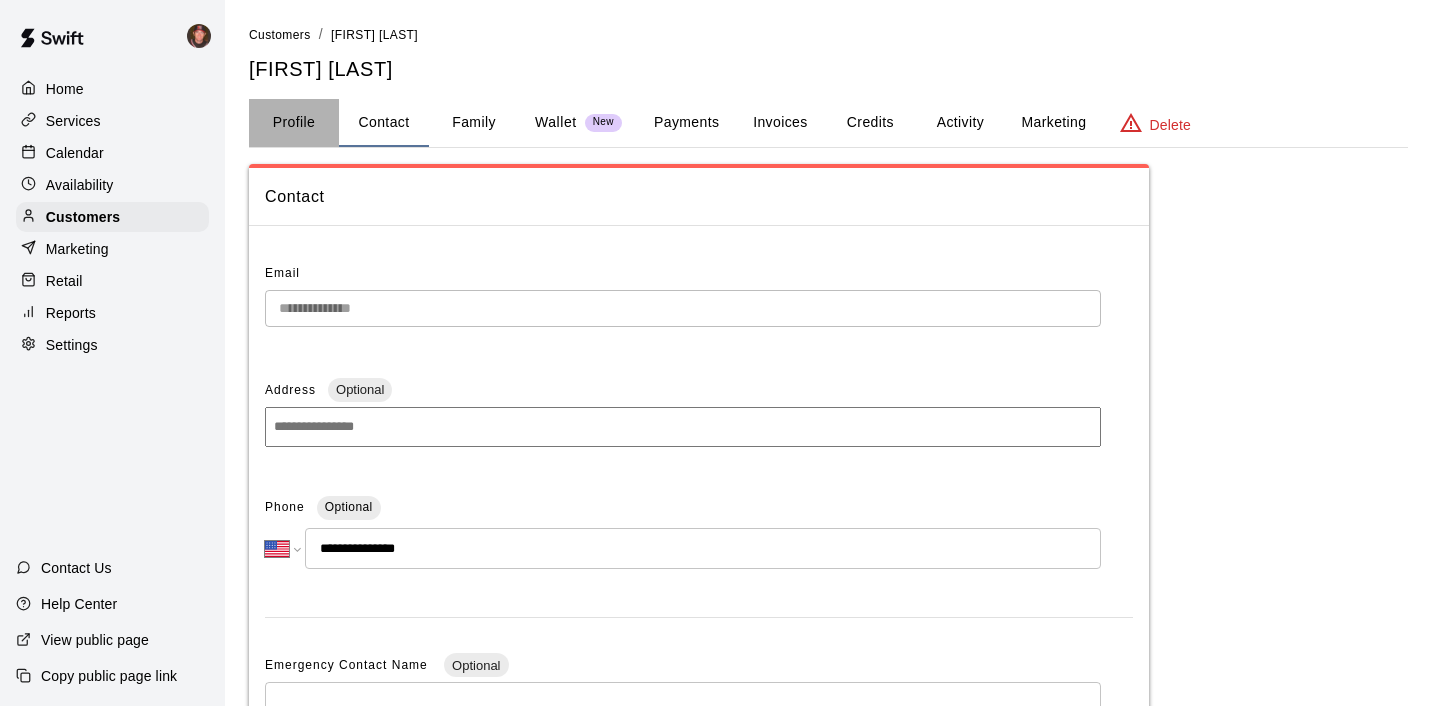 click on "Profile" at bounding box center [294, 123] 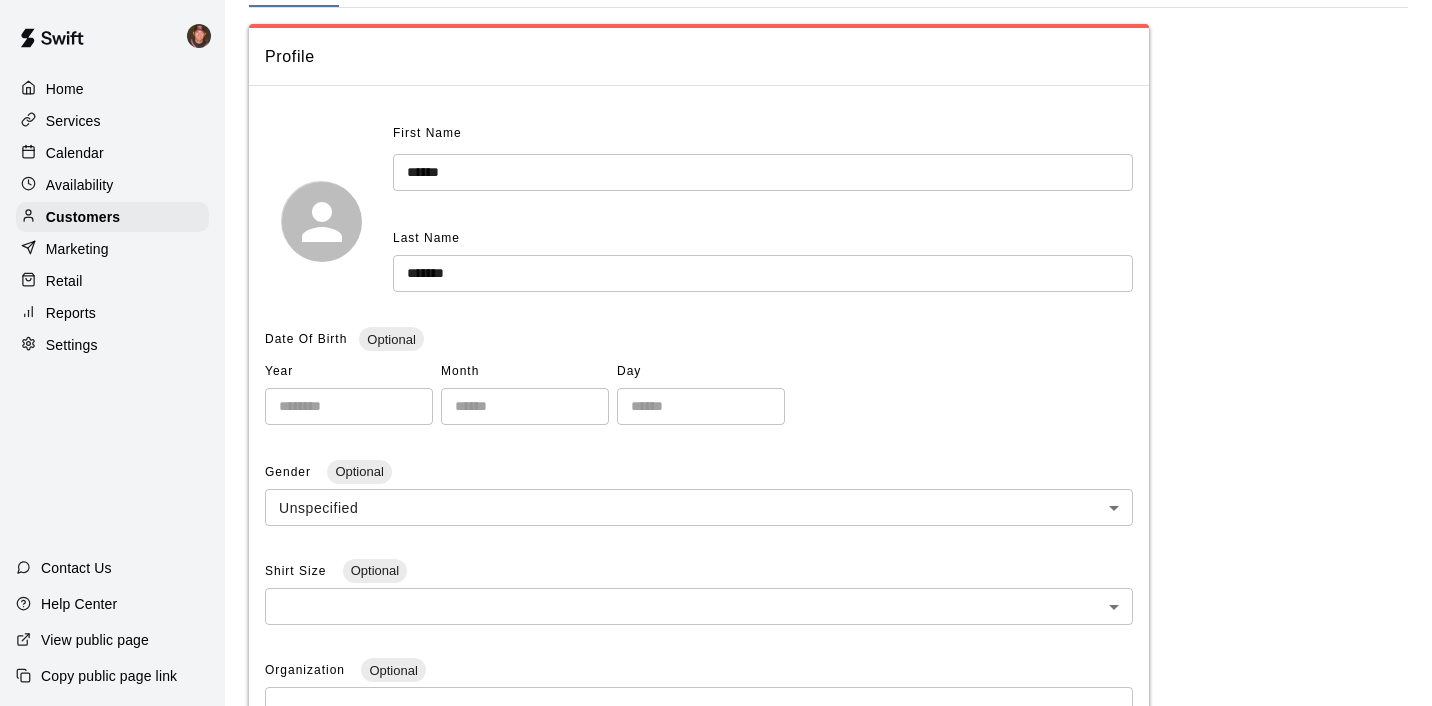 scroll, scrollTop: 0, scrollLeft: 0, axis: both 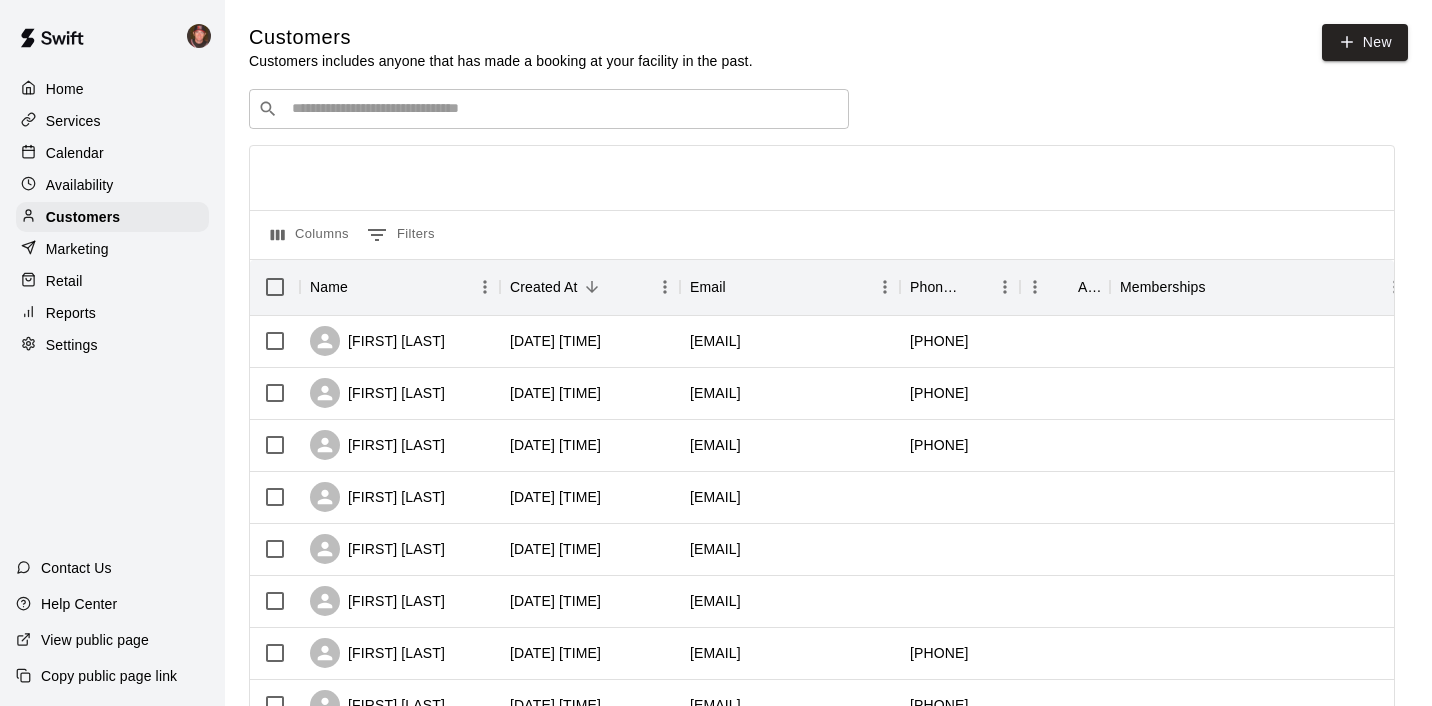 click at bounding box center (563, 109) 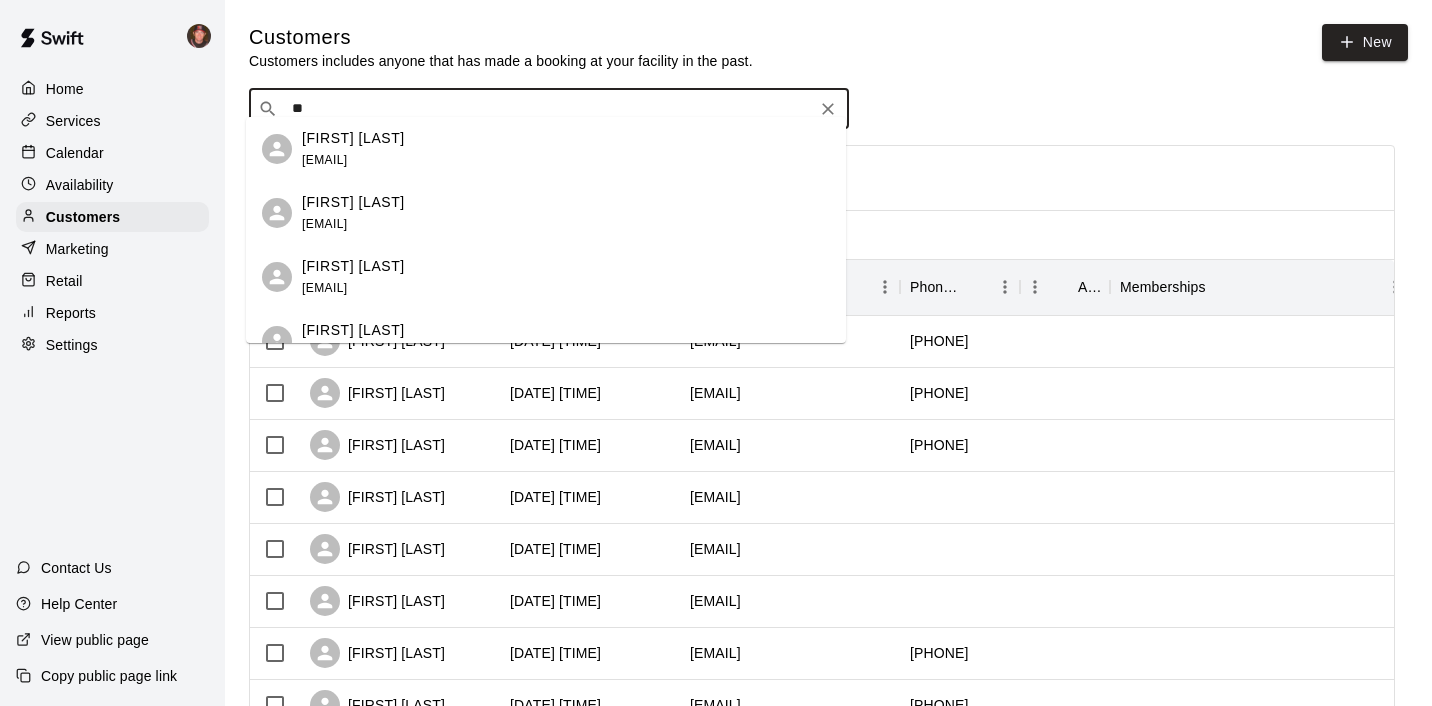 type on "***" 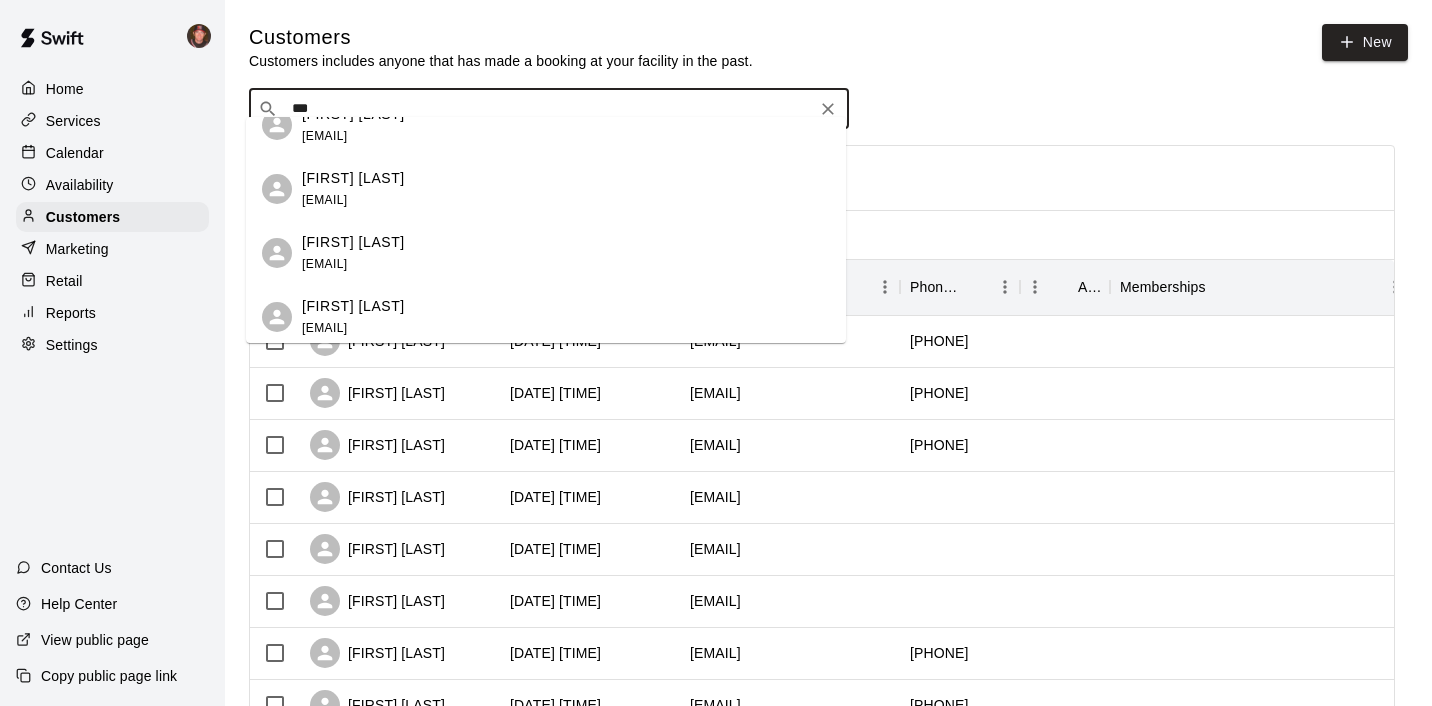 scroll, scrollTop: 1169, scrollLeft: 0, axis: vertical 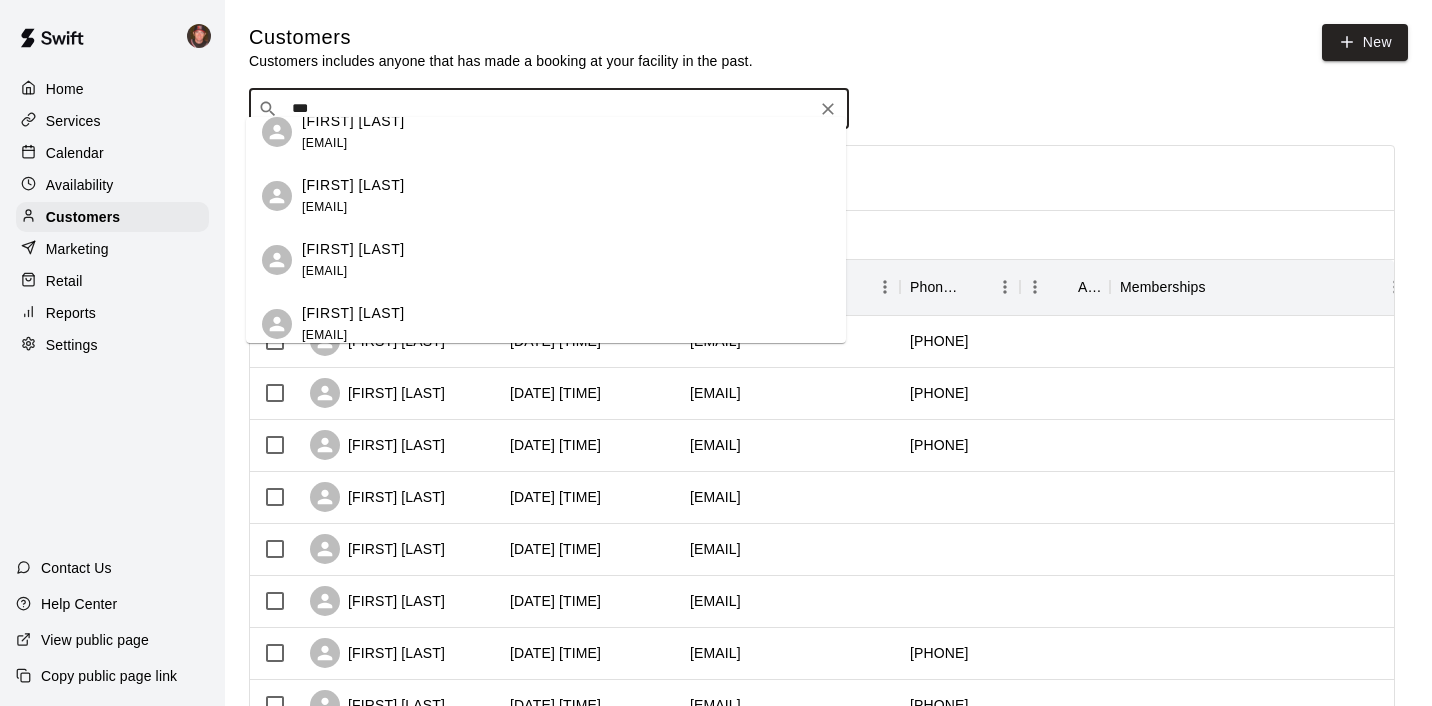 click on "[FIRST] [LAST]" at bounding box center [353, 196] 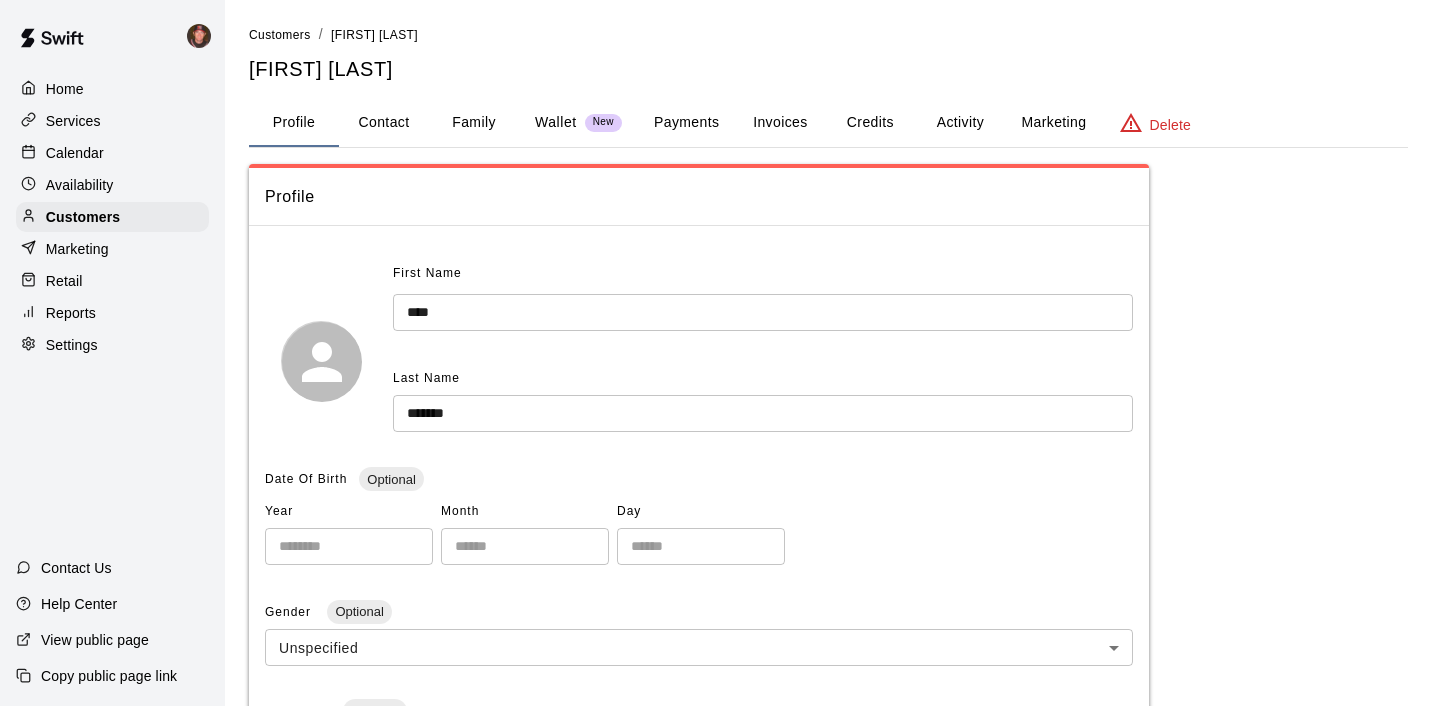 click on "Family" at bounding box center [474, 123] 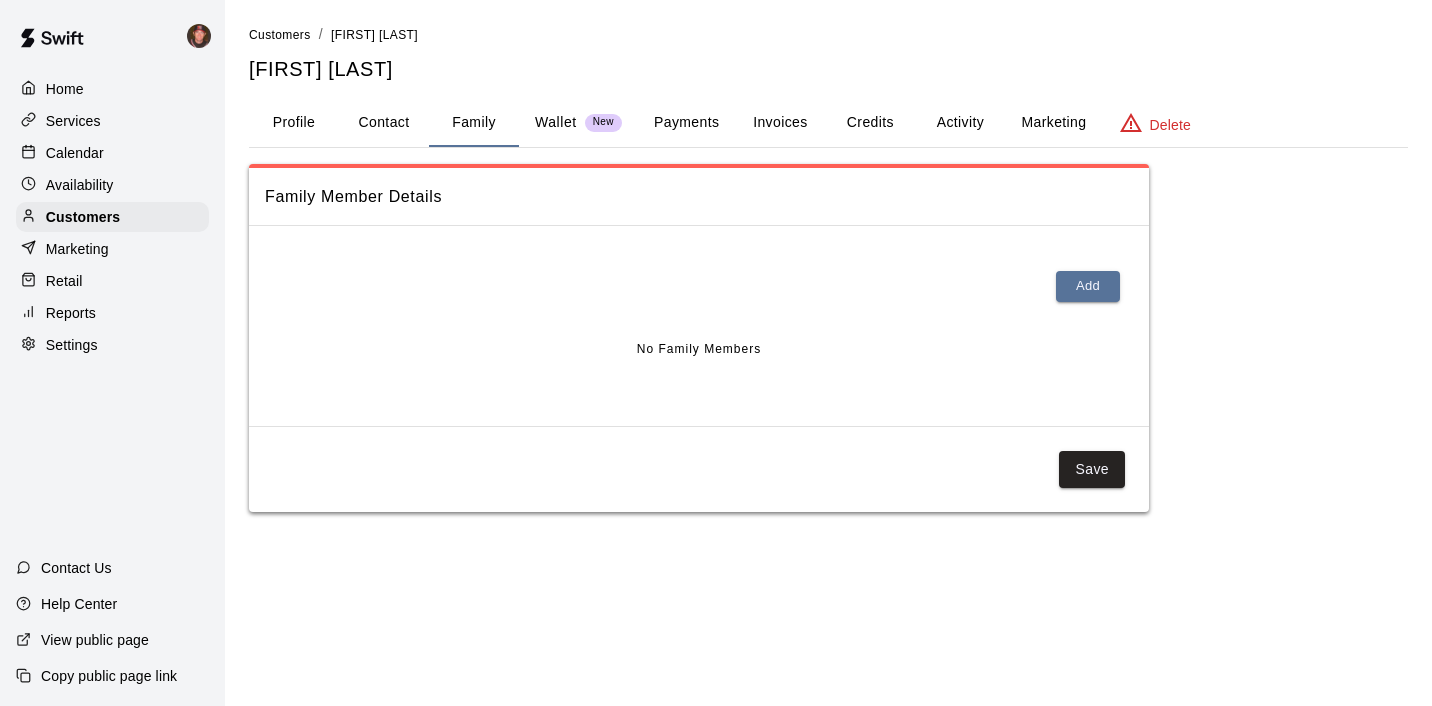 click on "Contact" at bounding box center (384, 123) 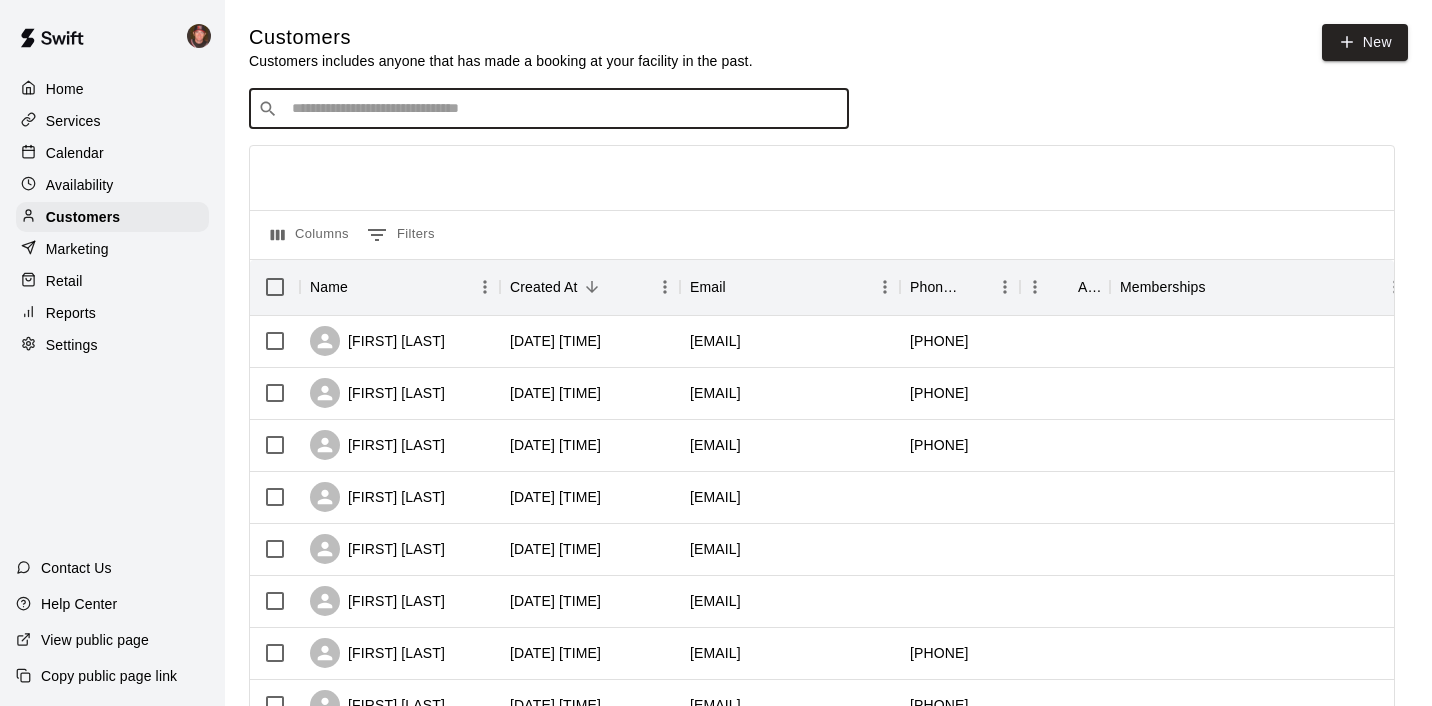 click at bounding box center (563, 109) 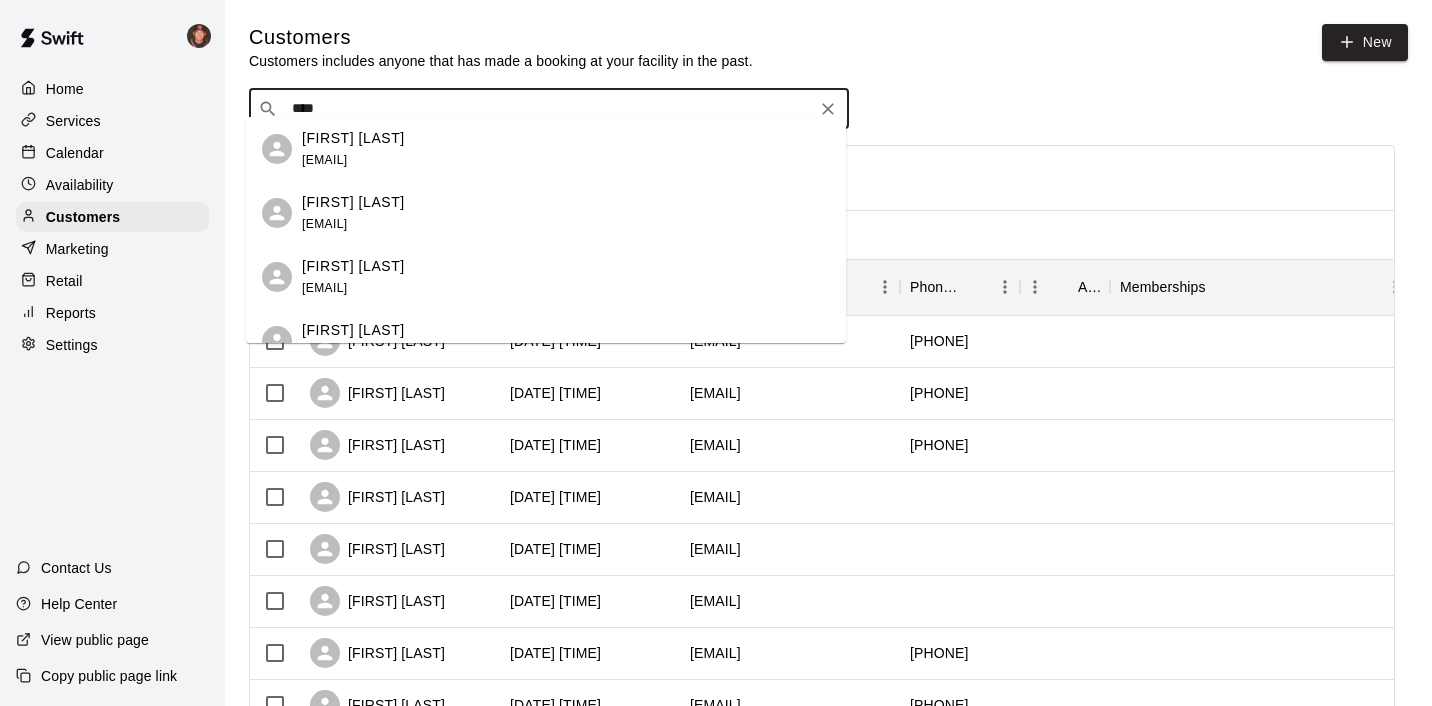 type on "*****" 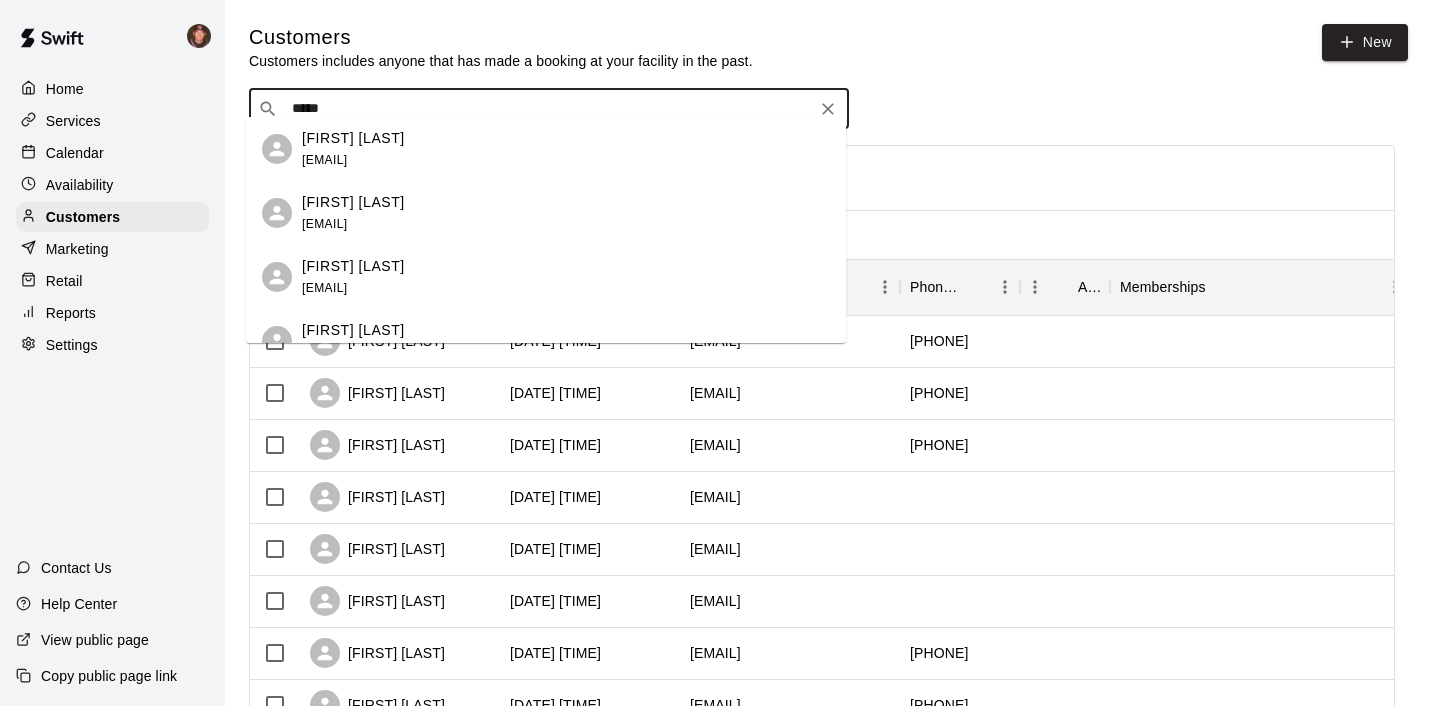 click on "[FIRST] [LAST]" at bounding box center [353, 266] 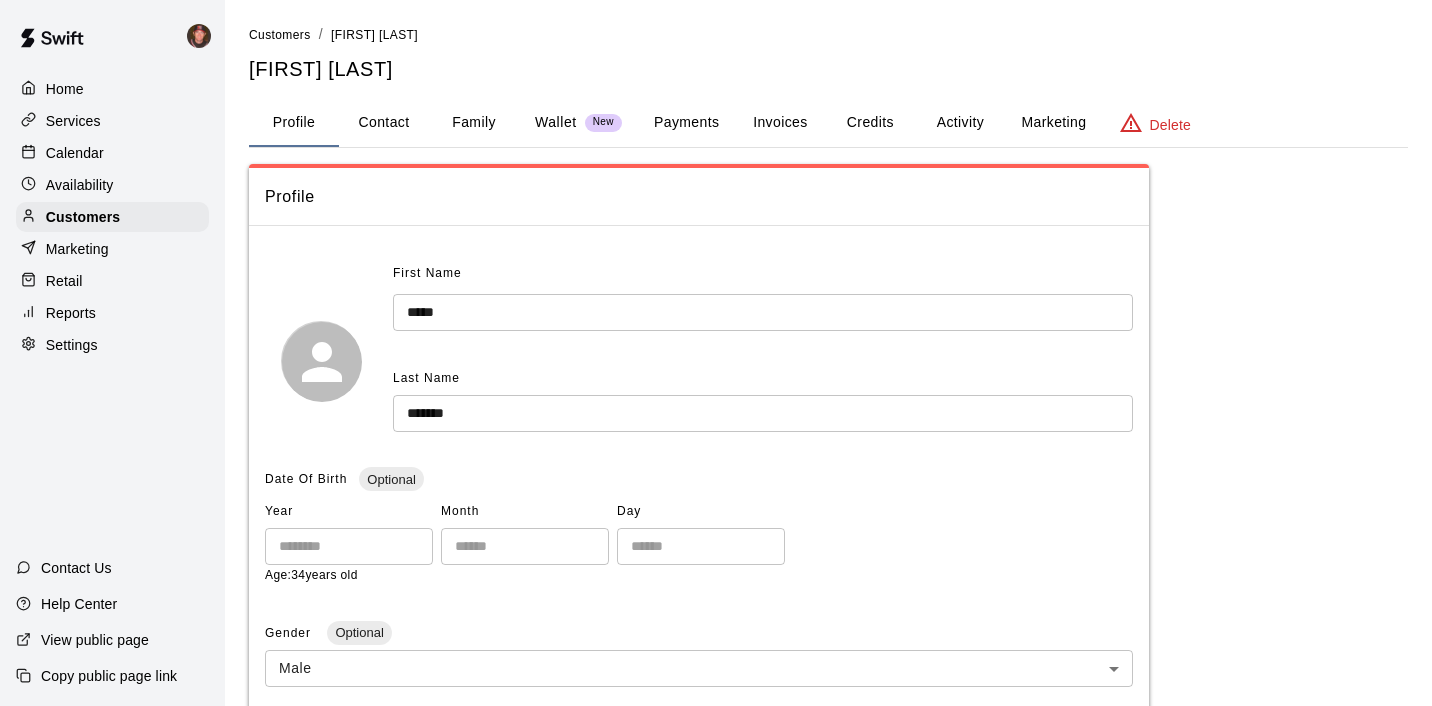 click on "Contact" at bounding box center (384, 123) 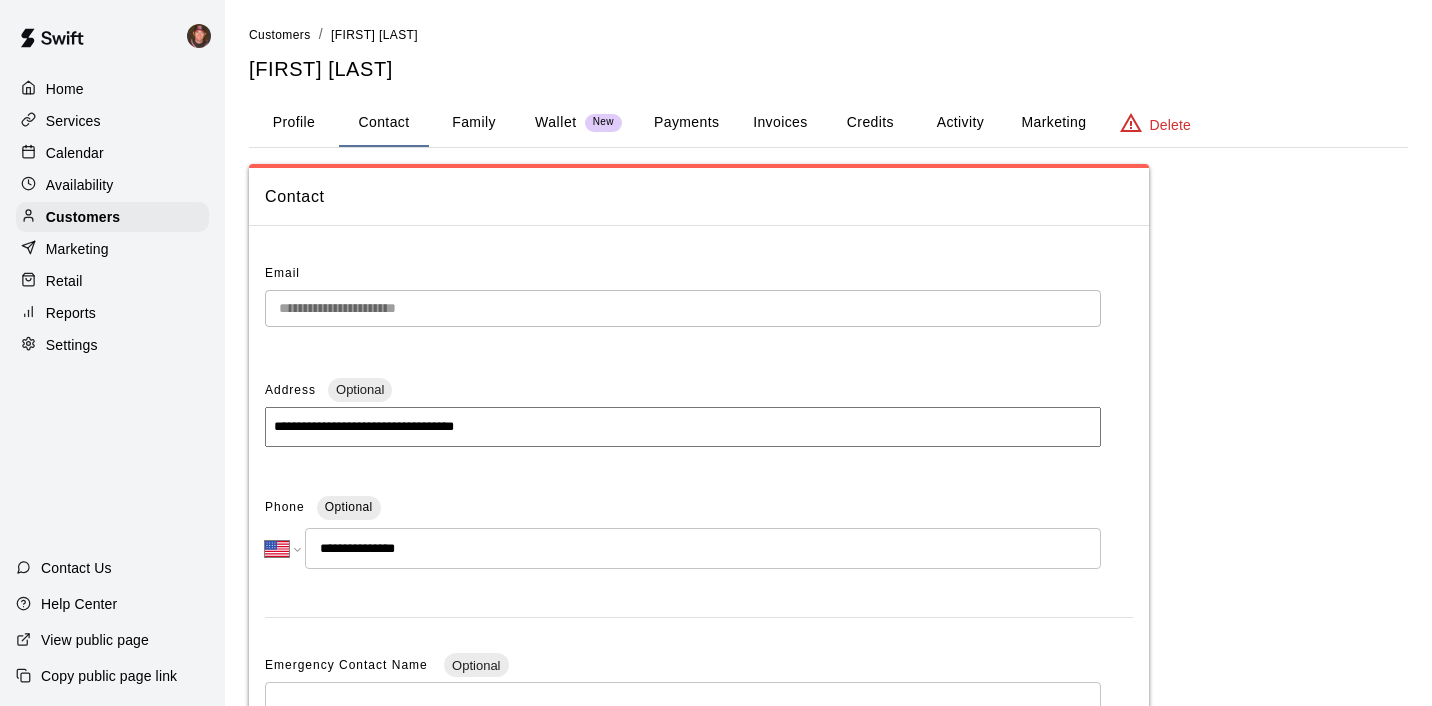 click on "Family" at bounding box center [474, 123] 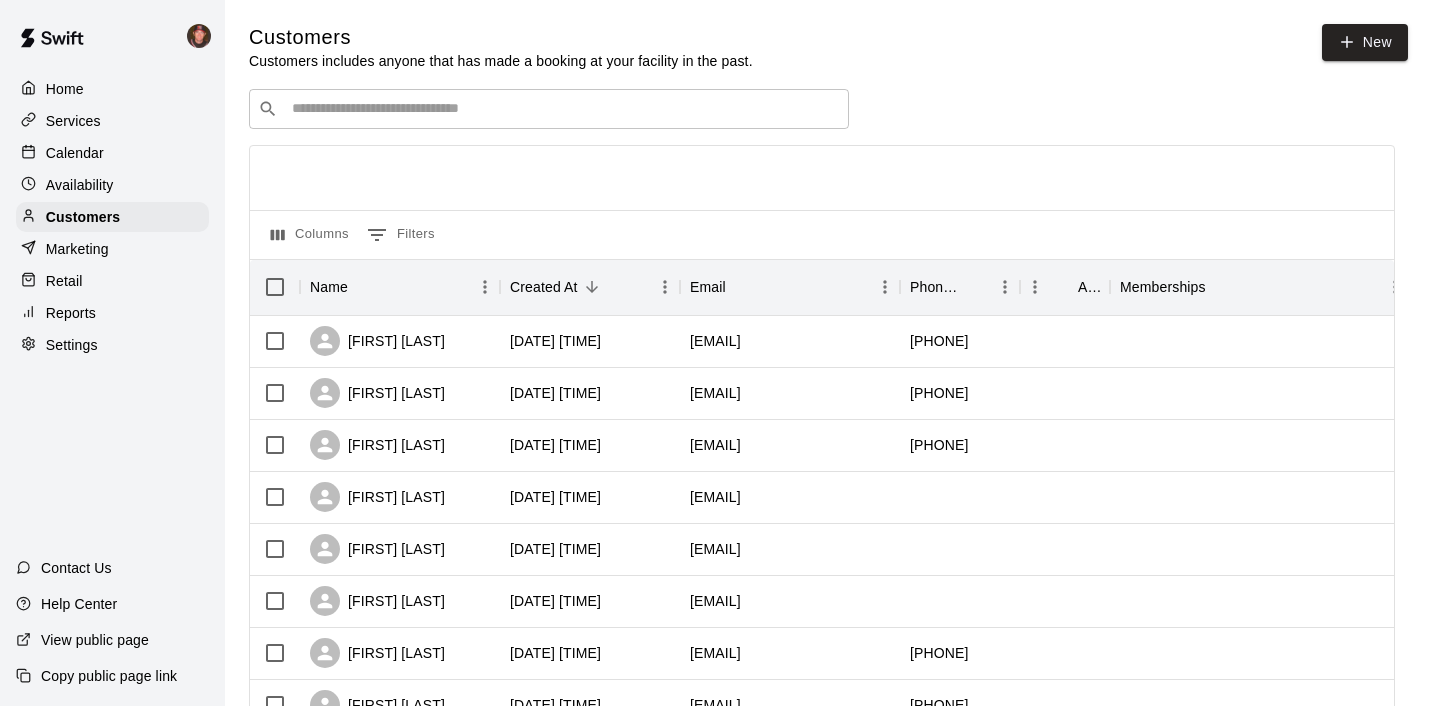 click at bounding box center [563, 109] 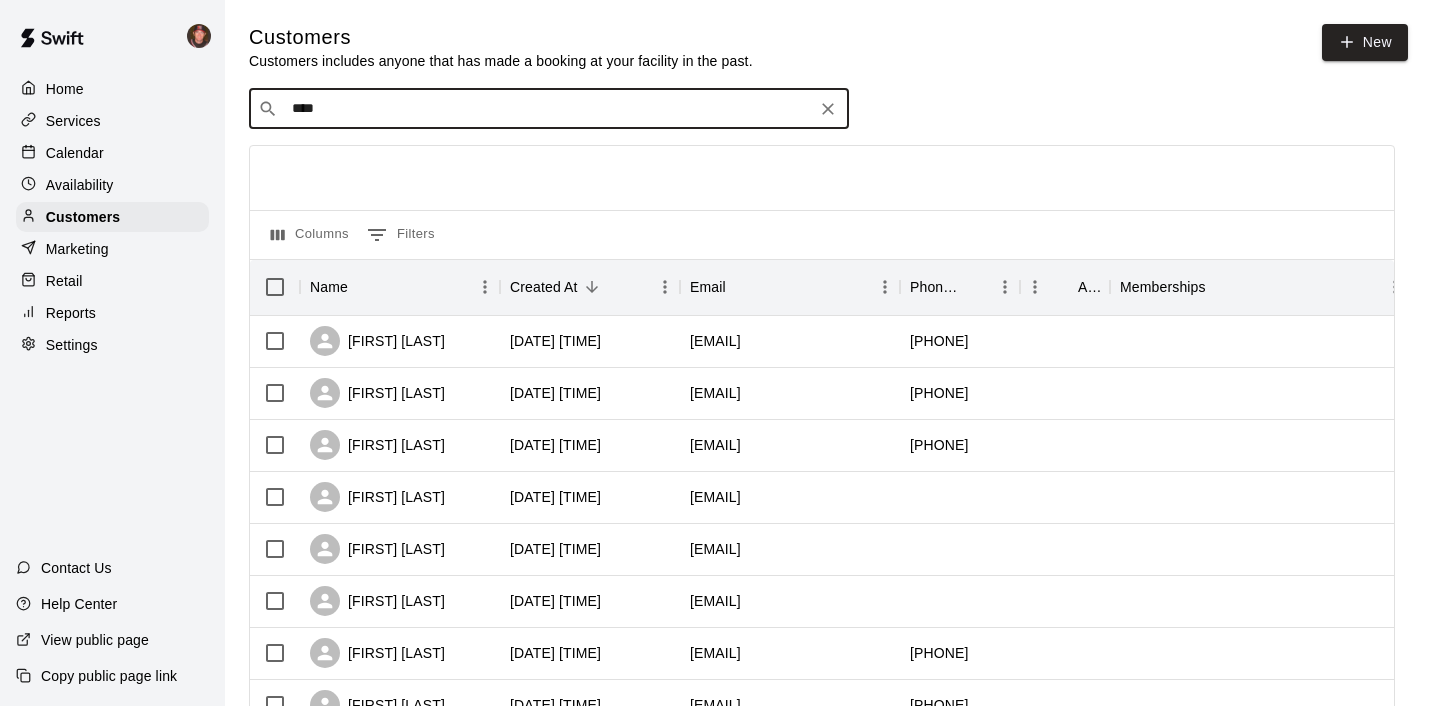 type on "*****" 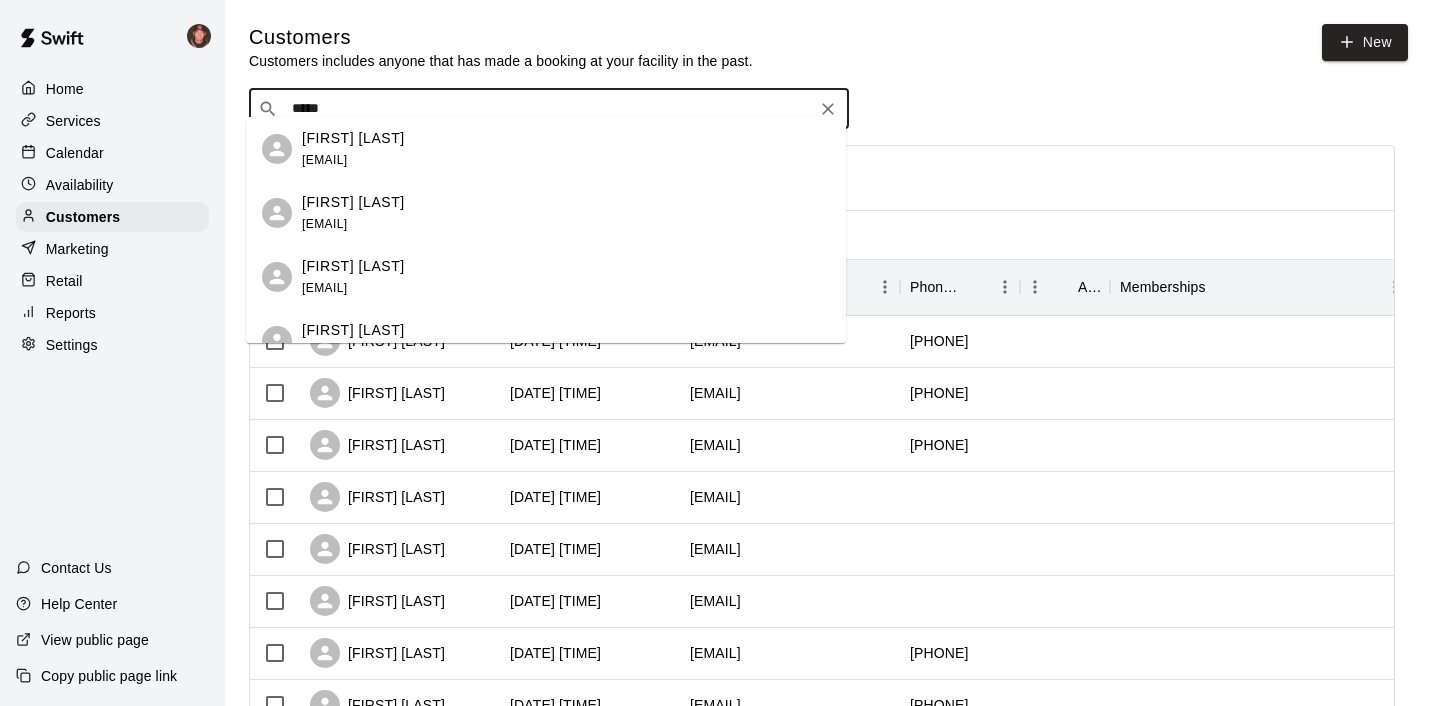 scroll, scrollTop: 30, scrollLeft: 0, axis: vertical 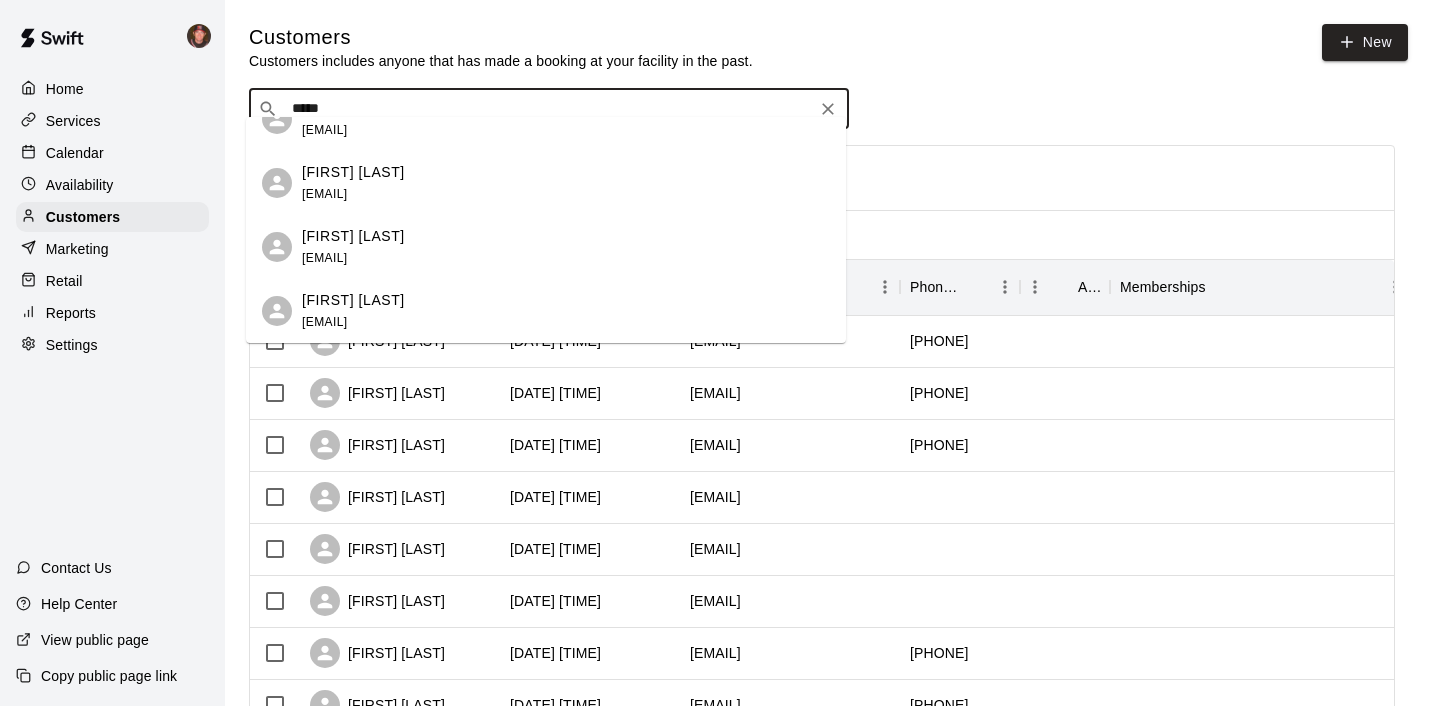 click on "[FIRST] [LAST]" at bounding box center (353, 300) 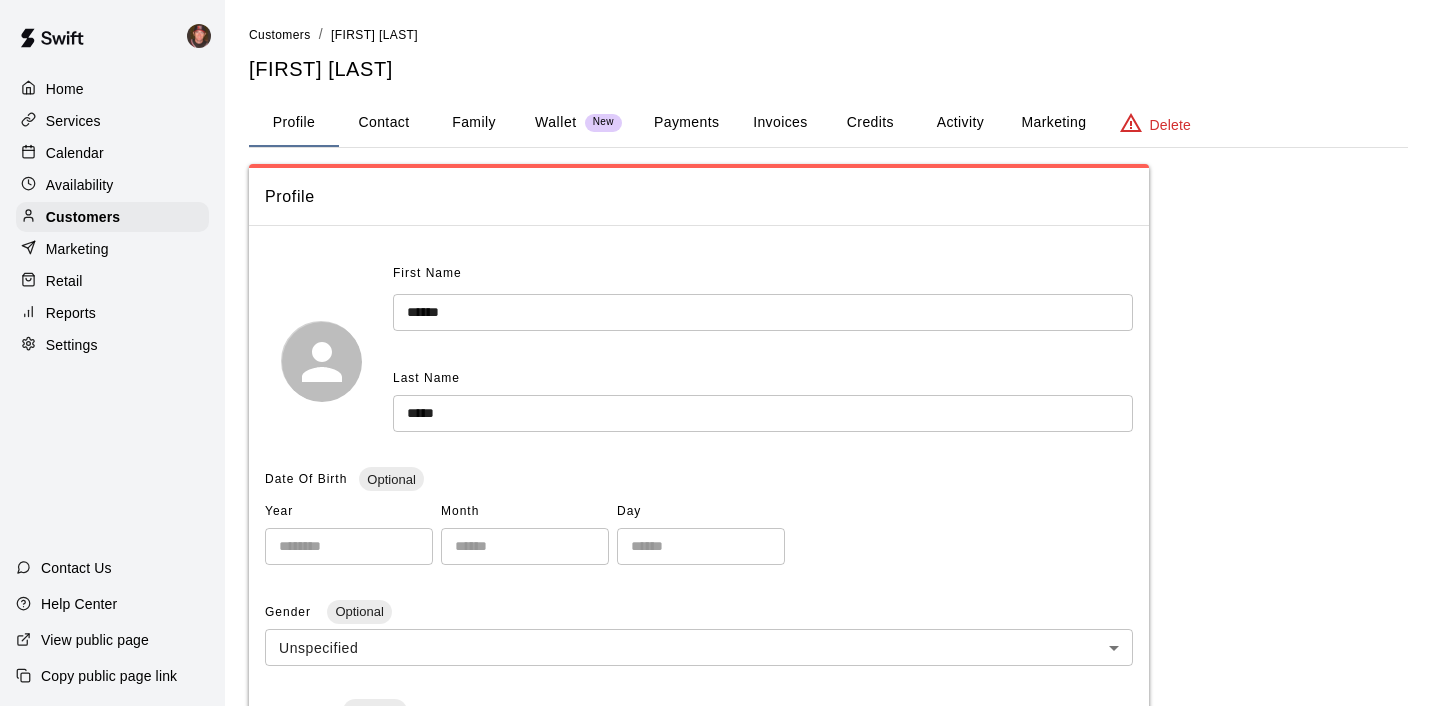 click on "Contact" at bounding box center (384, 123) 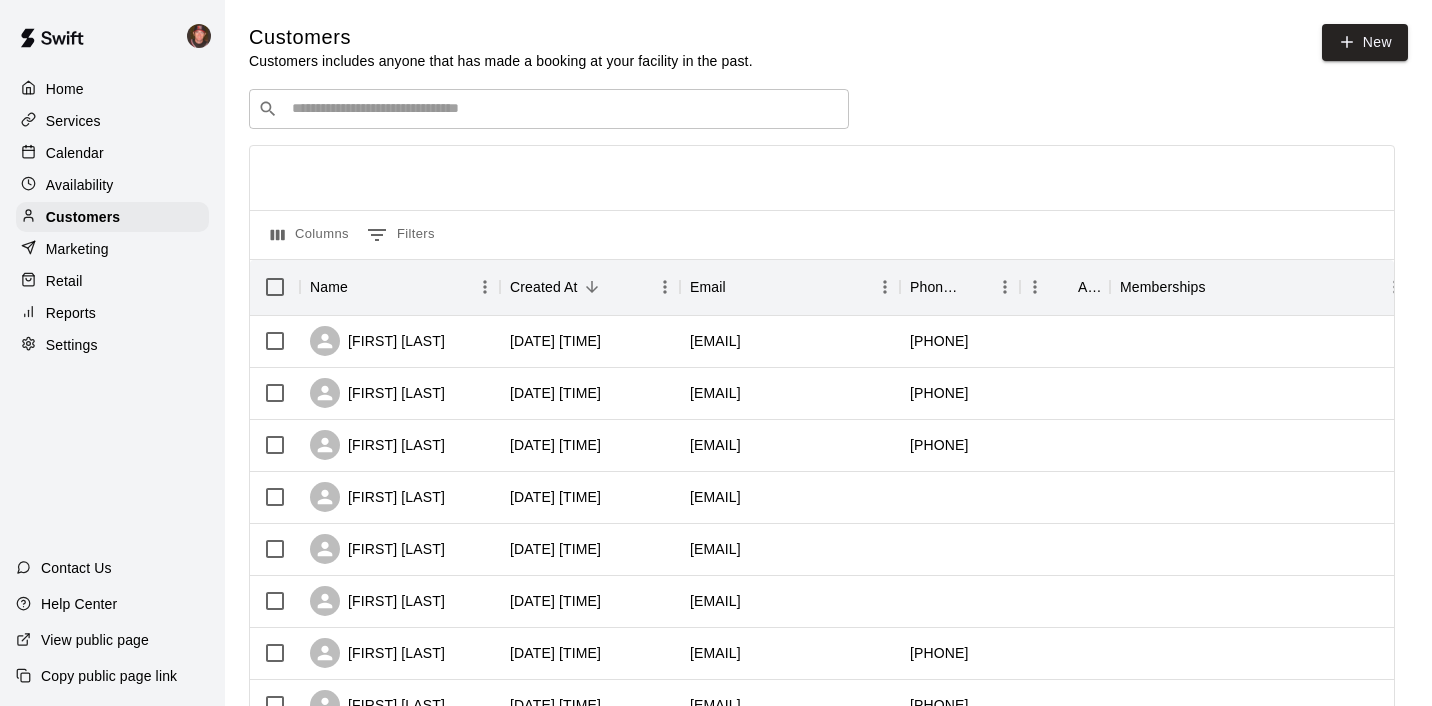 click at bounding box center (563, 109) 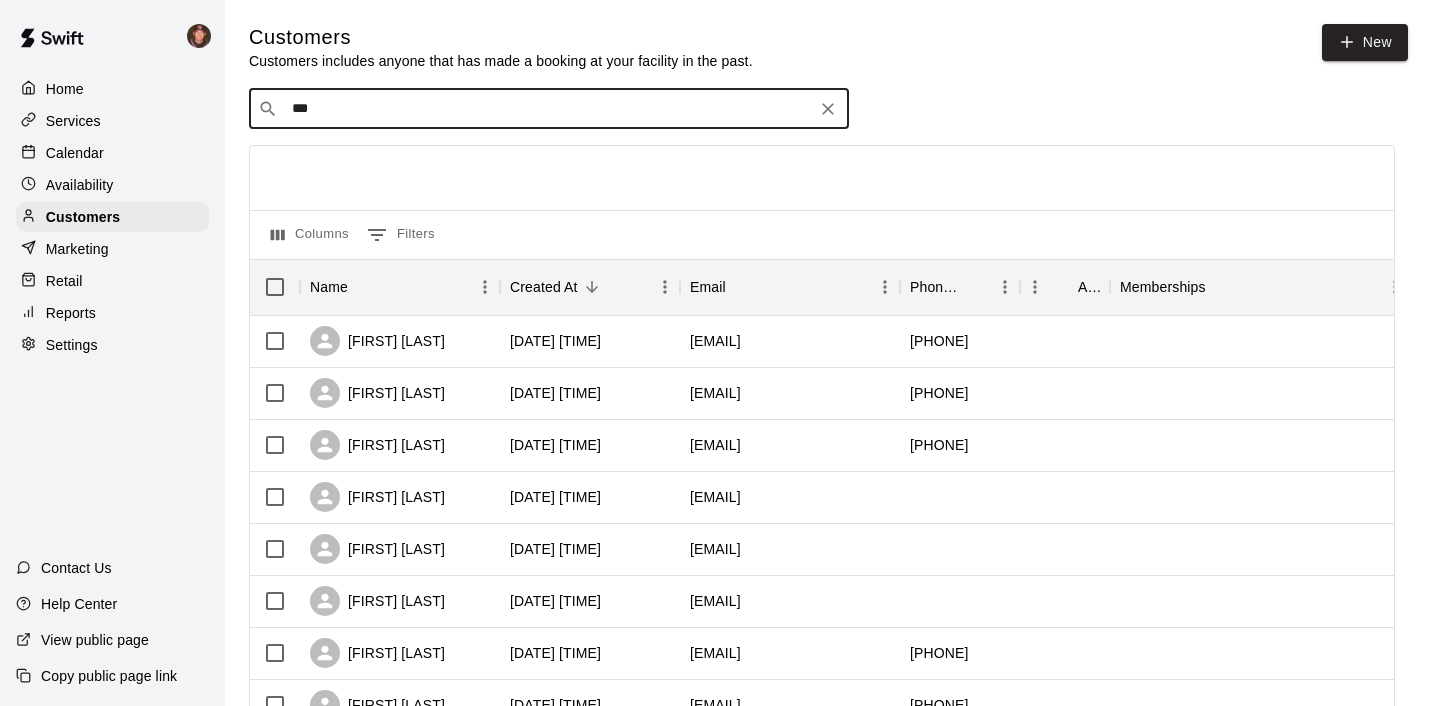 type on "****" 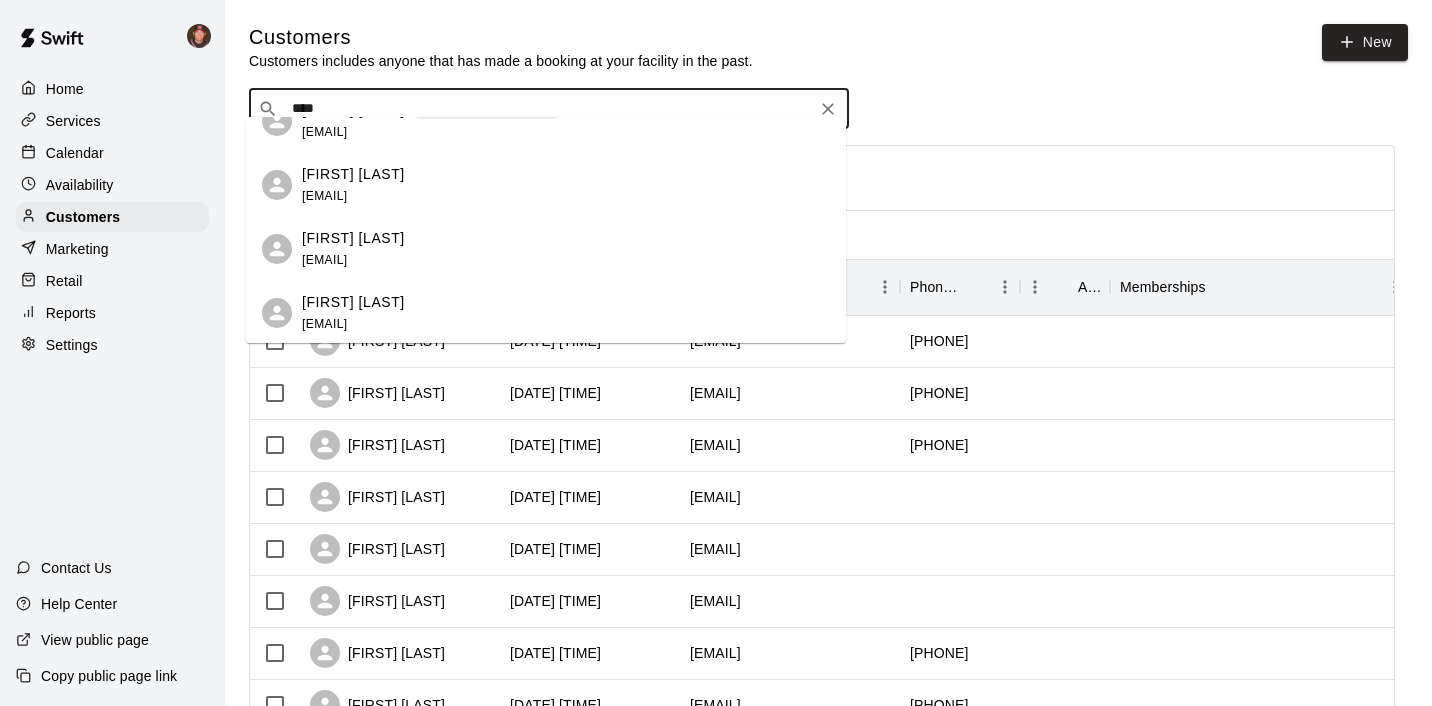 scroll, scrollTop: 415, scrollLeft: 0, axis: vertical 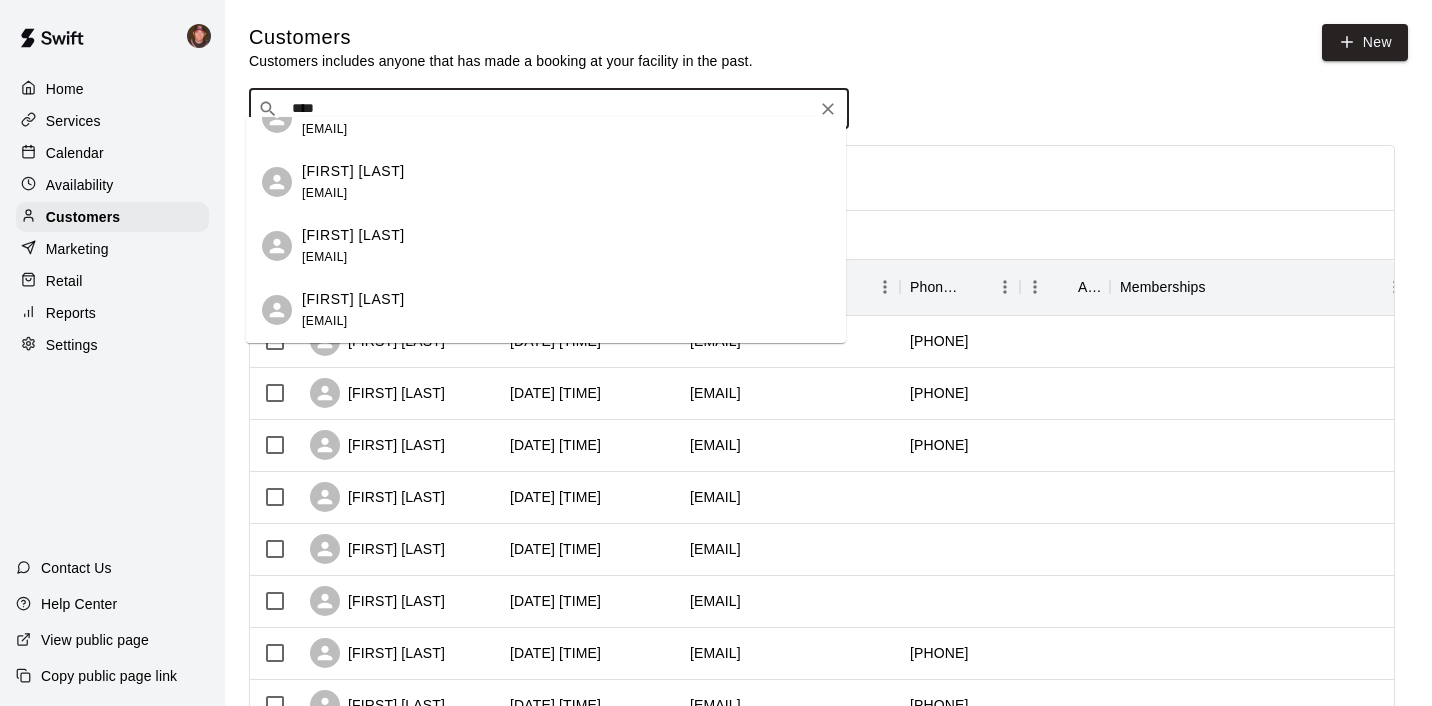 click on "[FIRST] [LAST]" at bounding box center [353, 171] 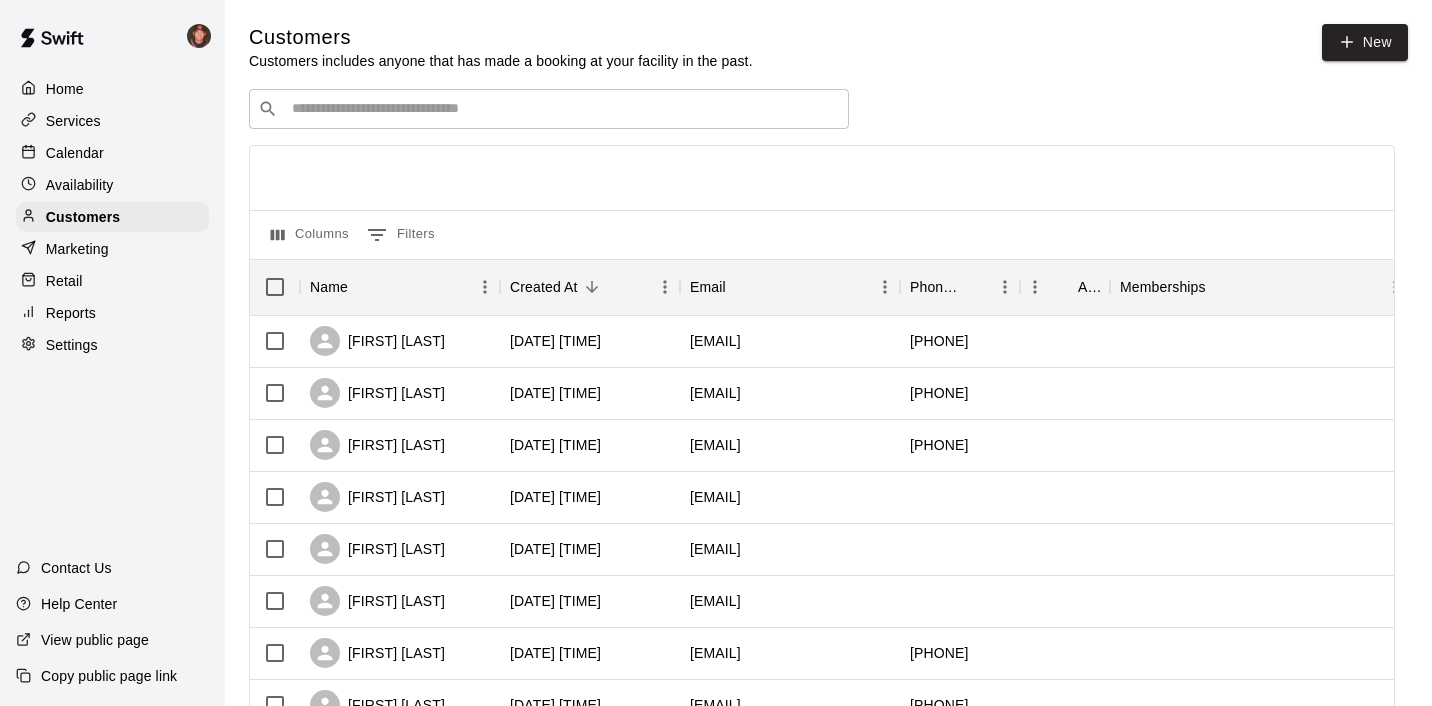 click at bounding box center (563, 109) 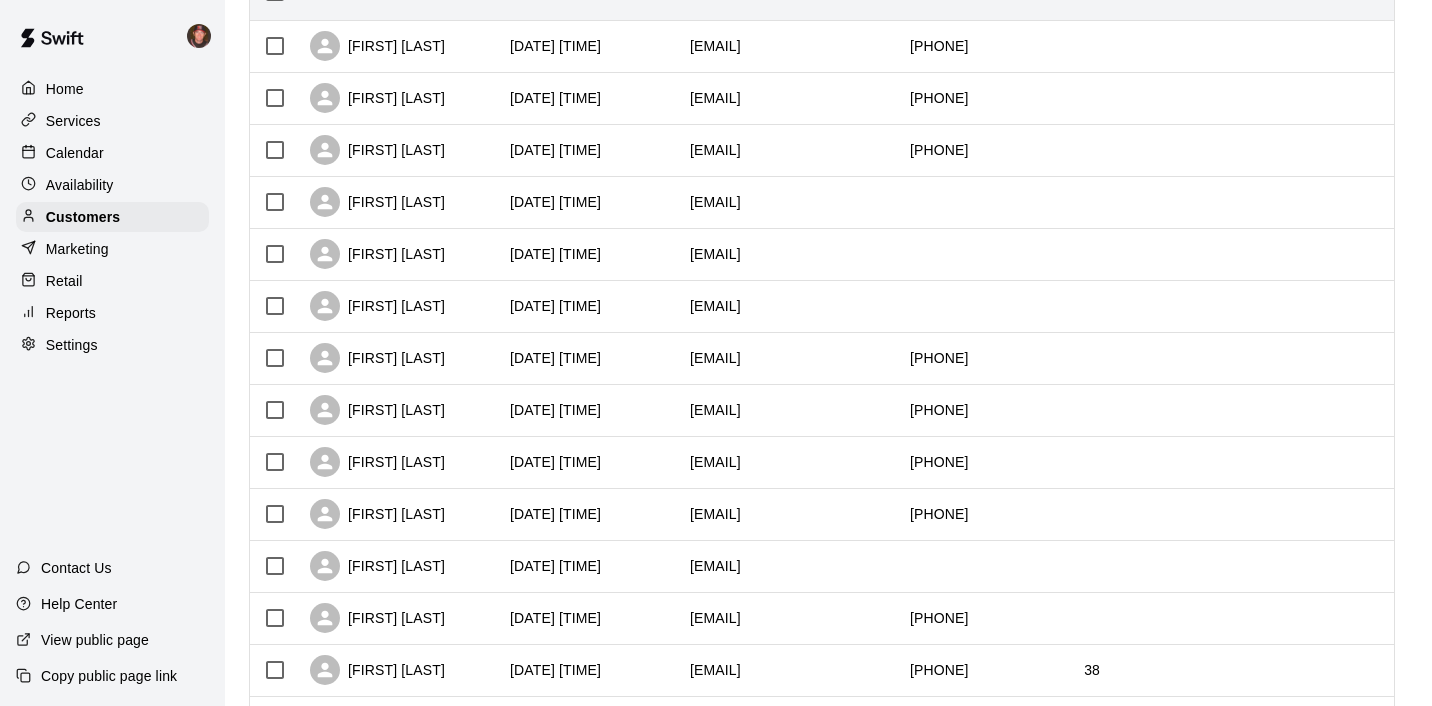 scroll, scrollTop: 0, scrollLeft: 0, axis: both 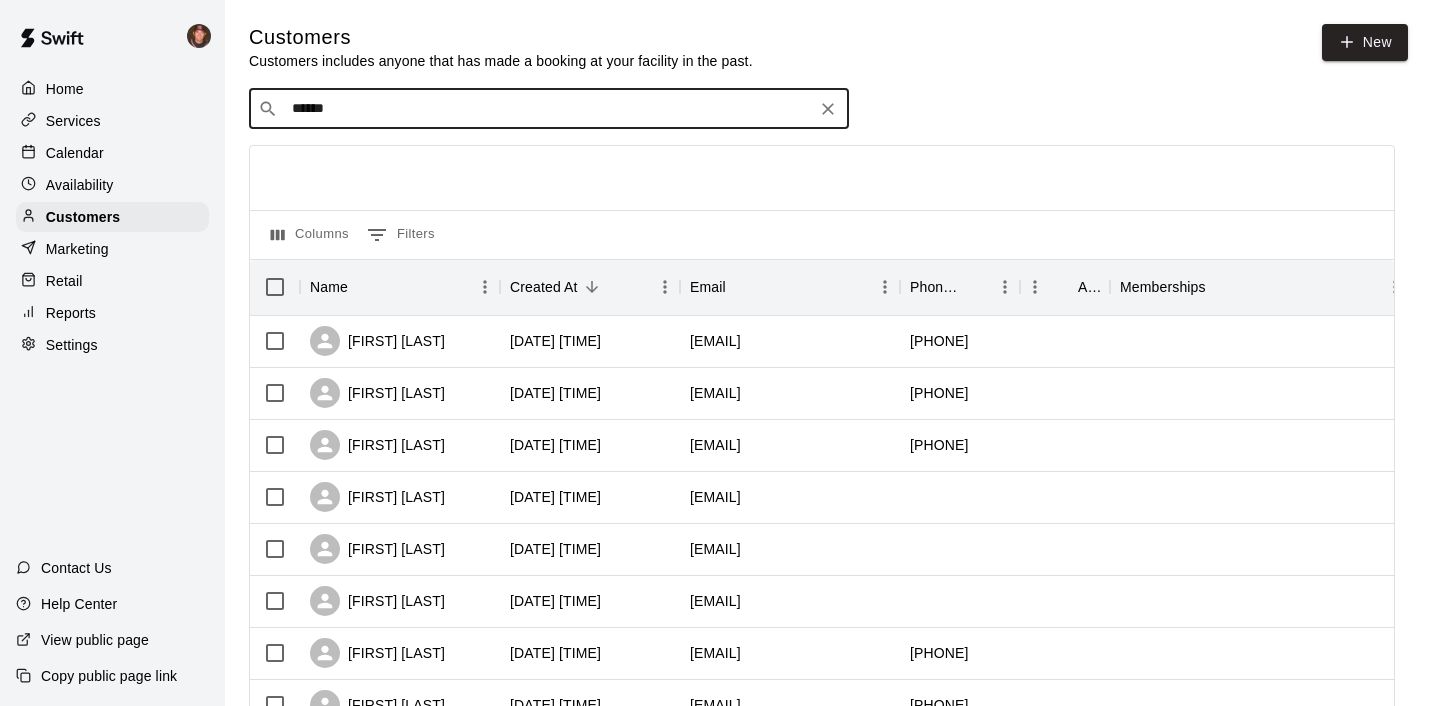 drag, startPoint x: 345, startPoint y: 98, endPoint x: 250, endPoint y: 90, distance: 95.33625 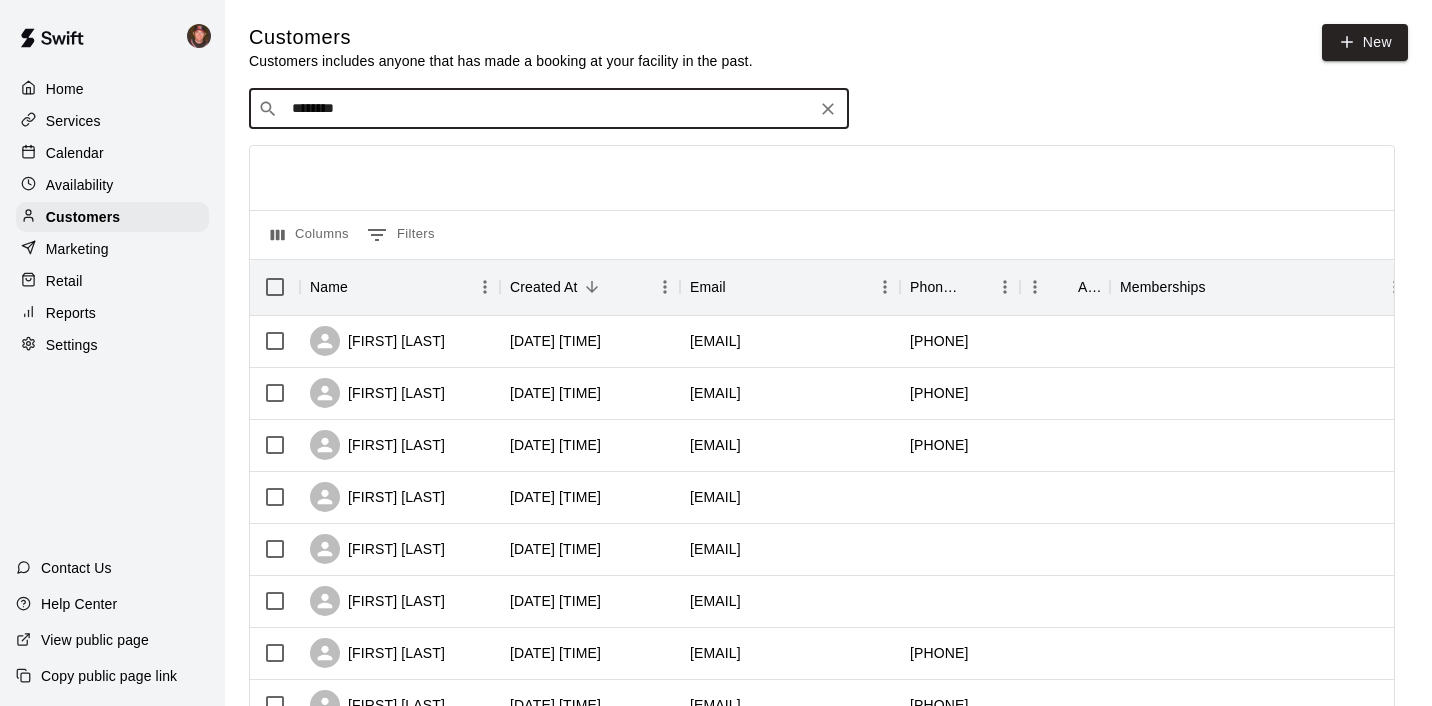 type on "********" 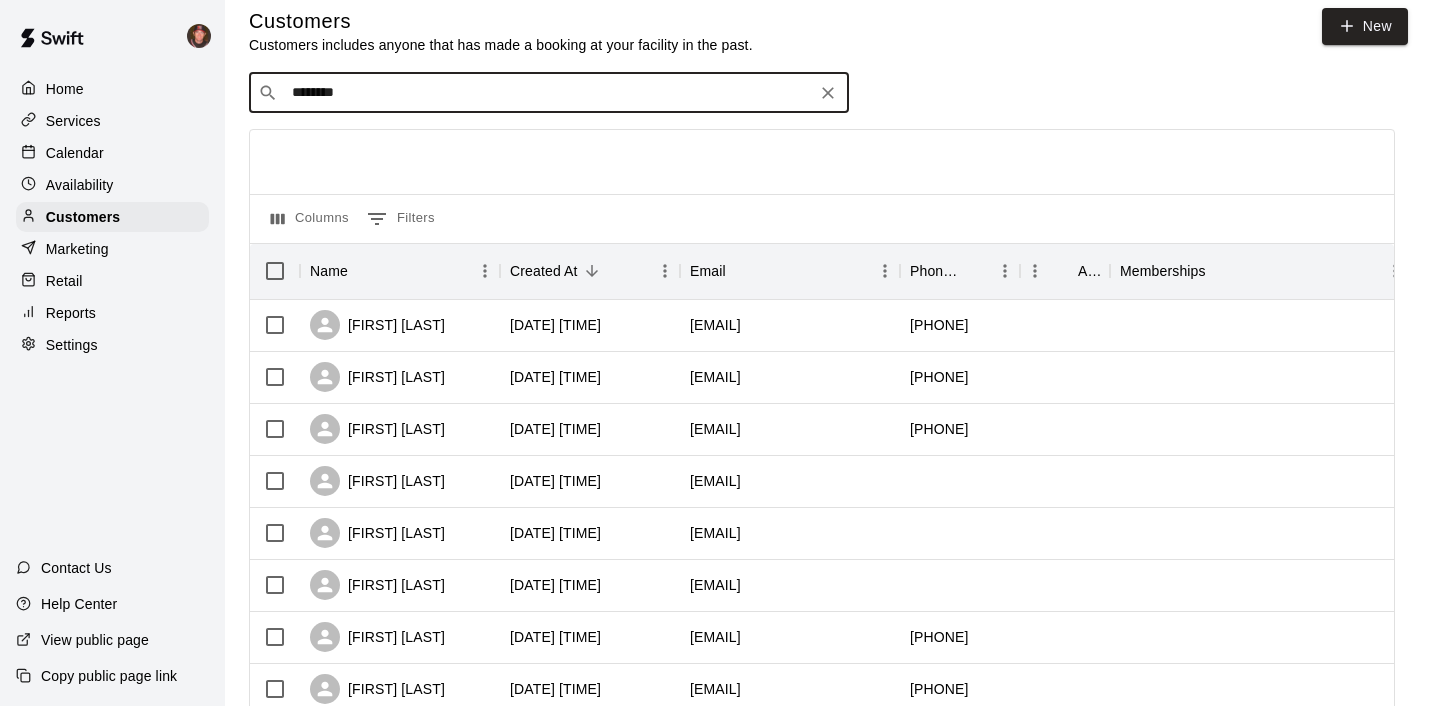scroll, scrollTop: 0, scrollLeft: 0, axis: both 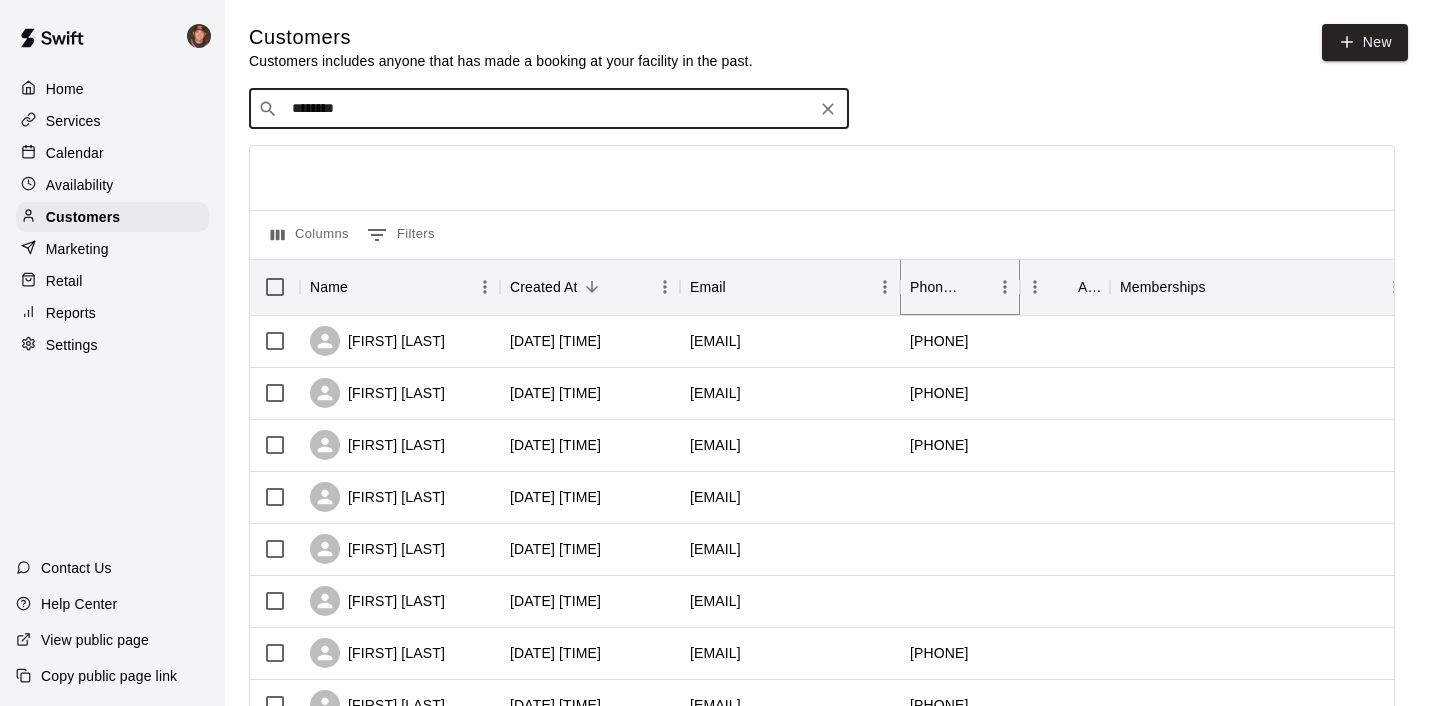 click 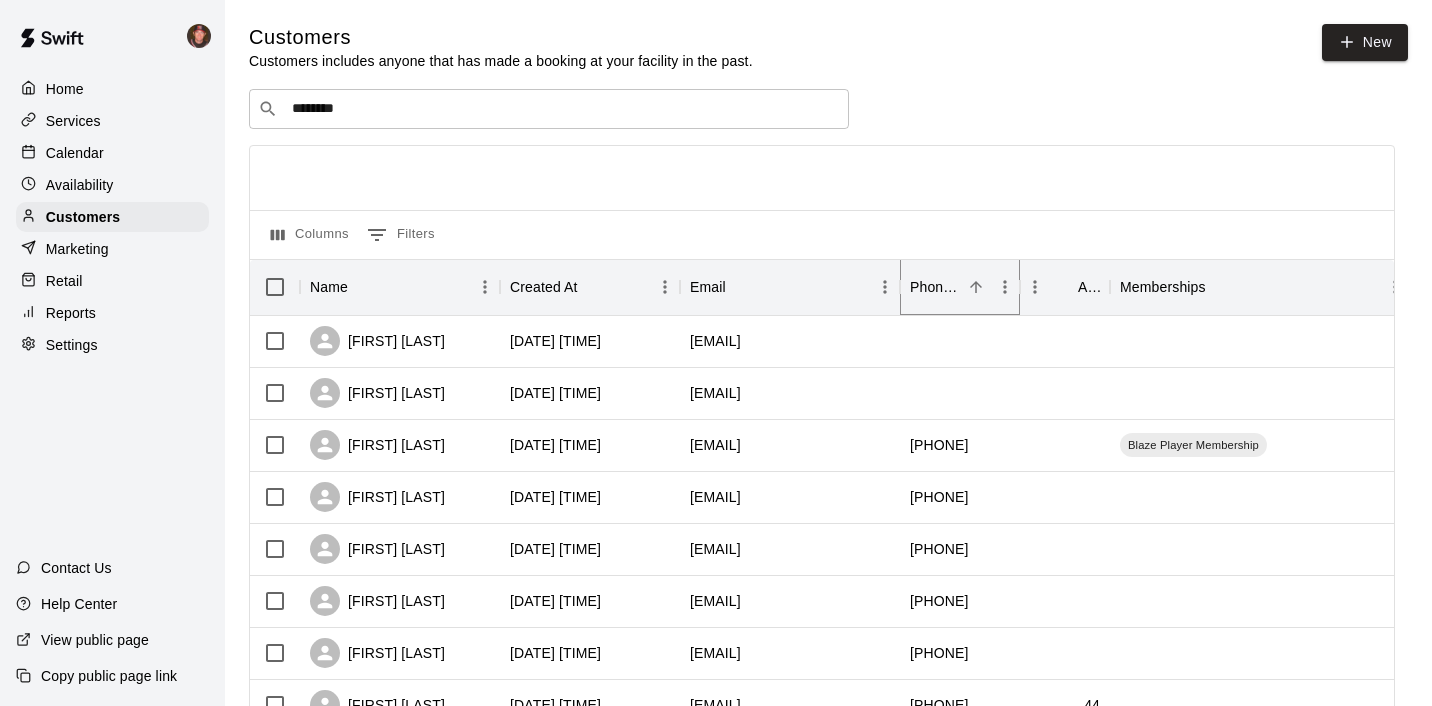 click 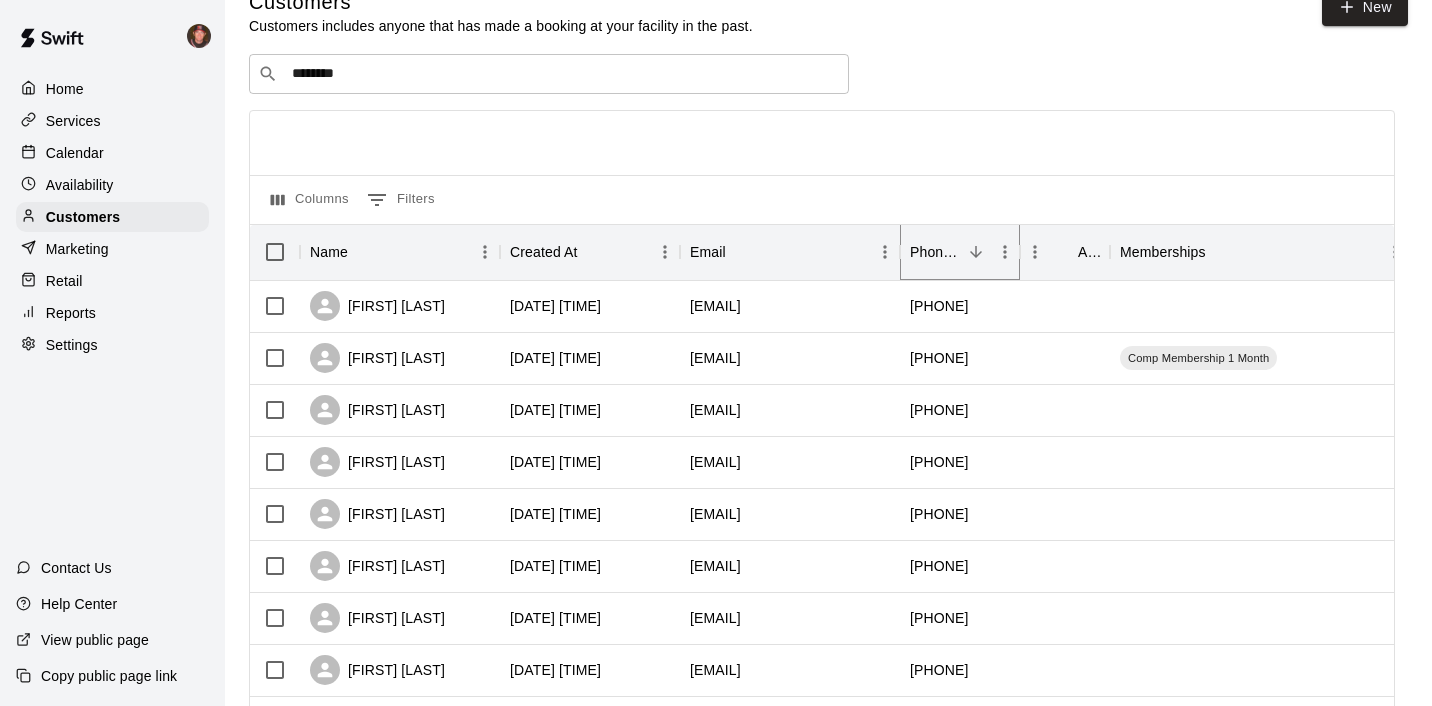 scroll, scrollTop: 0, scrollLeft: 0, axis: both 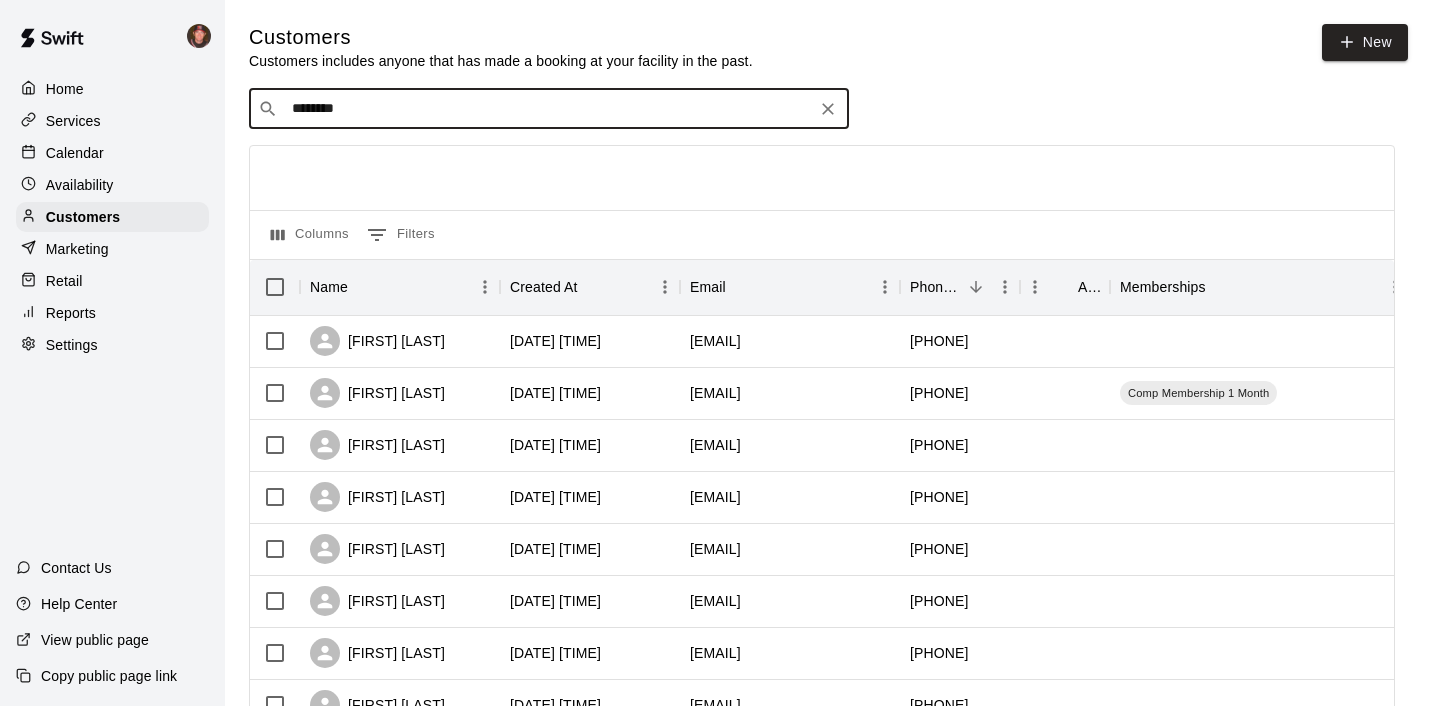 drag, startPoint x: 350, startPoint y: 99, endPoint x: 269, endPoint y: 91, distance: 81.394104 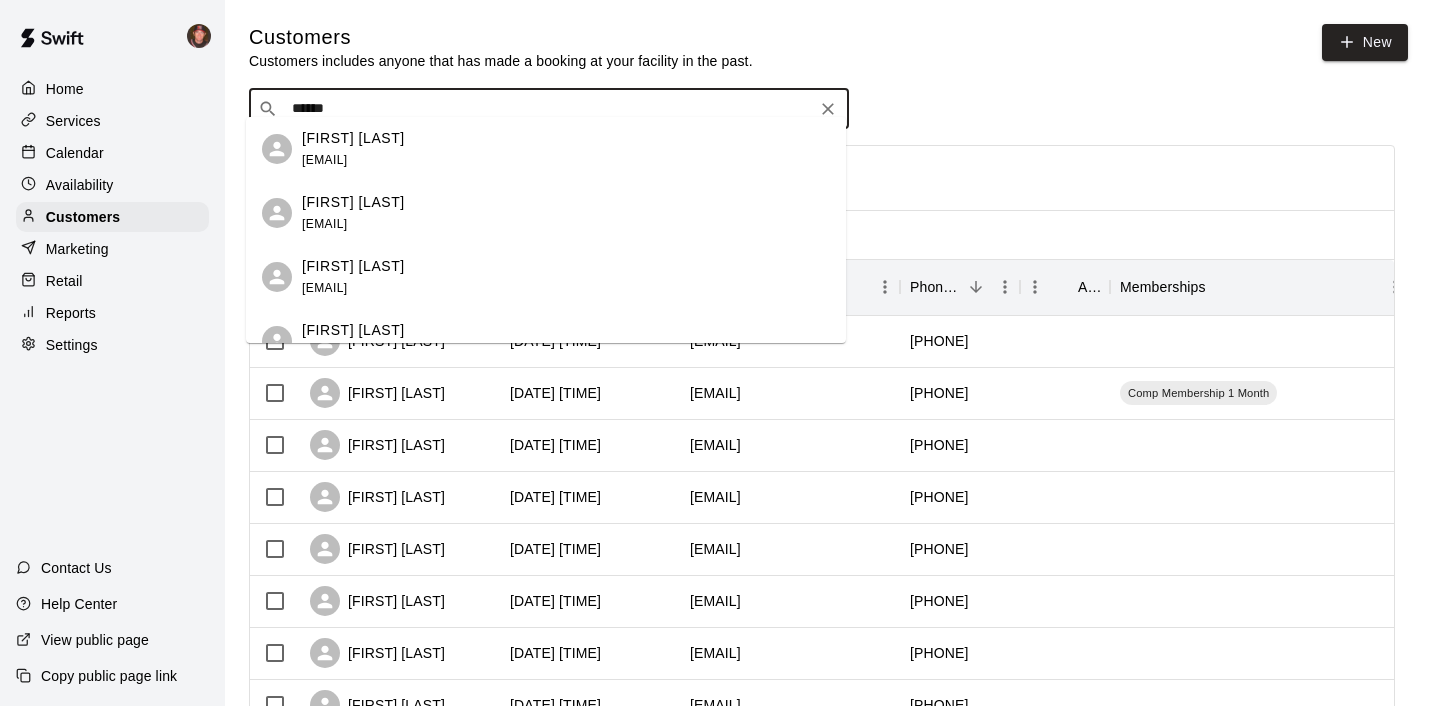 type on "*******" 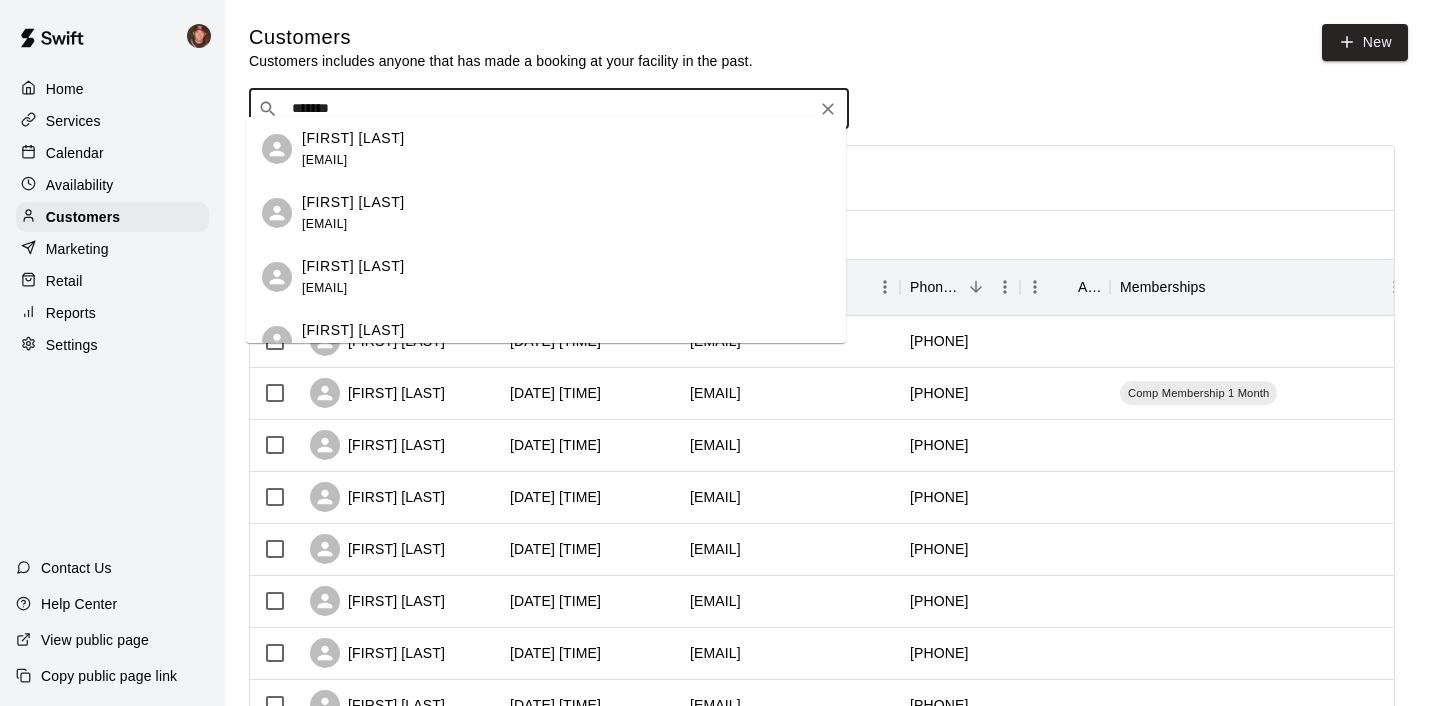 click on "[FIRST] [LAST]" at bounding box center (353, 202) 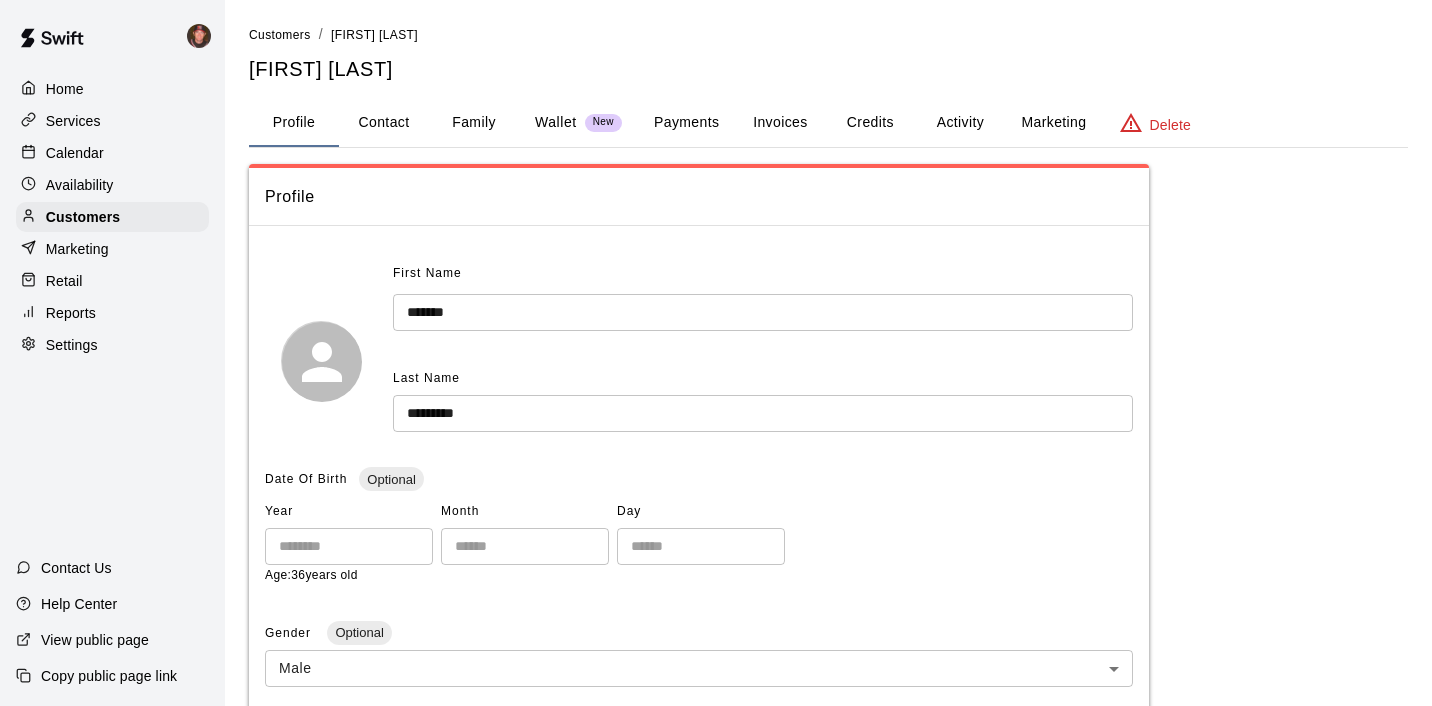 click on "Contact" at bounding box center (384, 123) 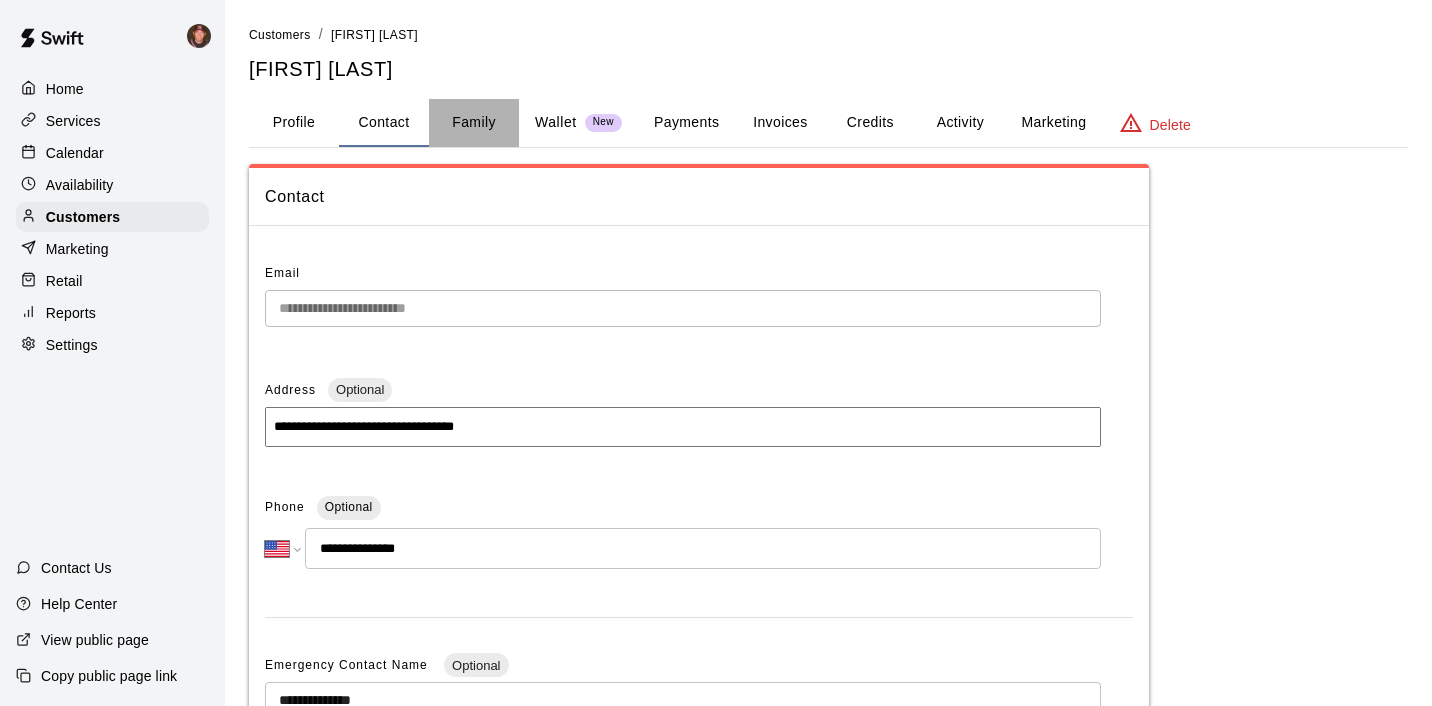 click on "Family" at bounding box center (474, 123) 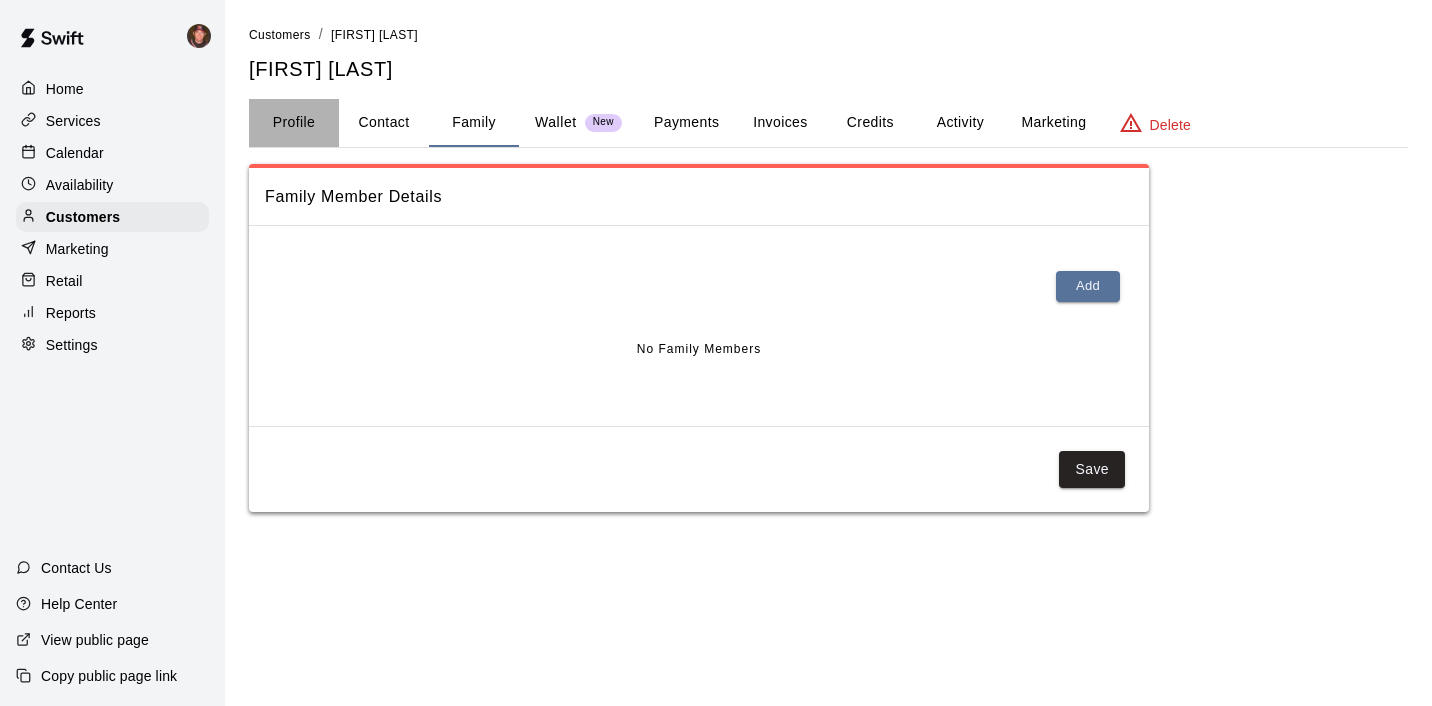 click on "Profile" at bounding box center (294, 123) 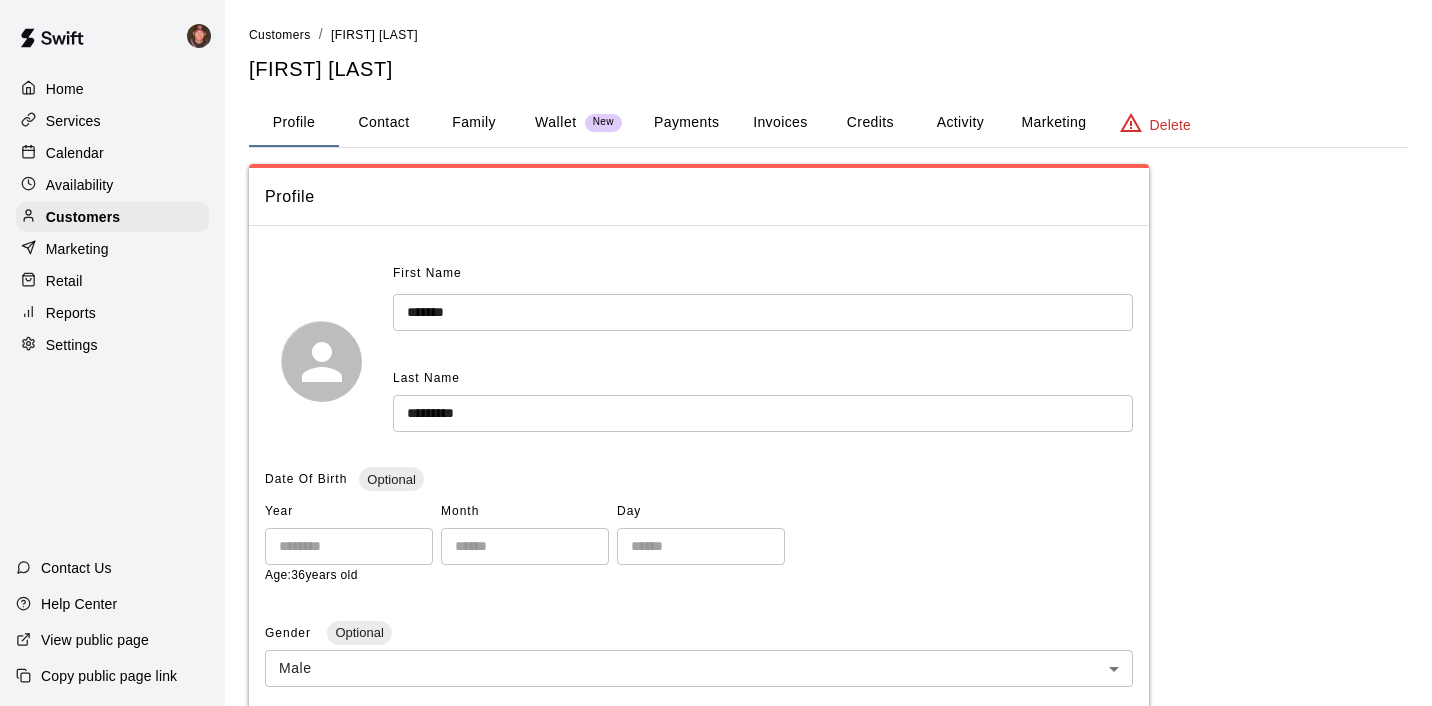 click on "Contact" at bounding box center [384, 123] 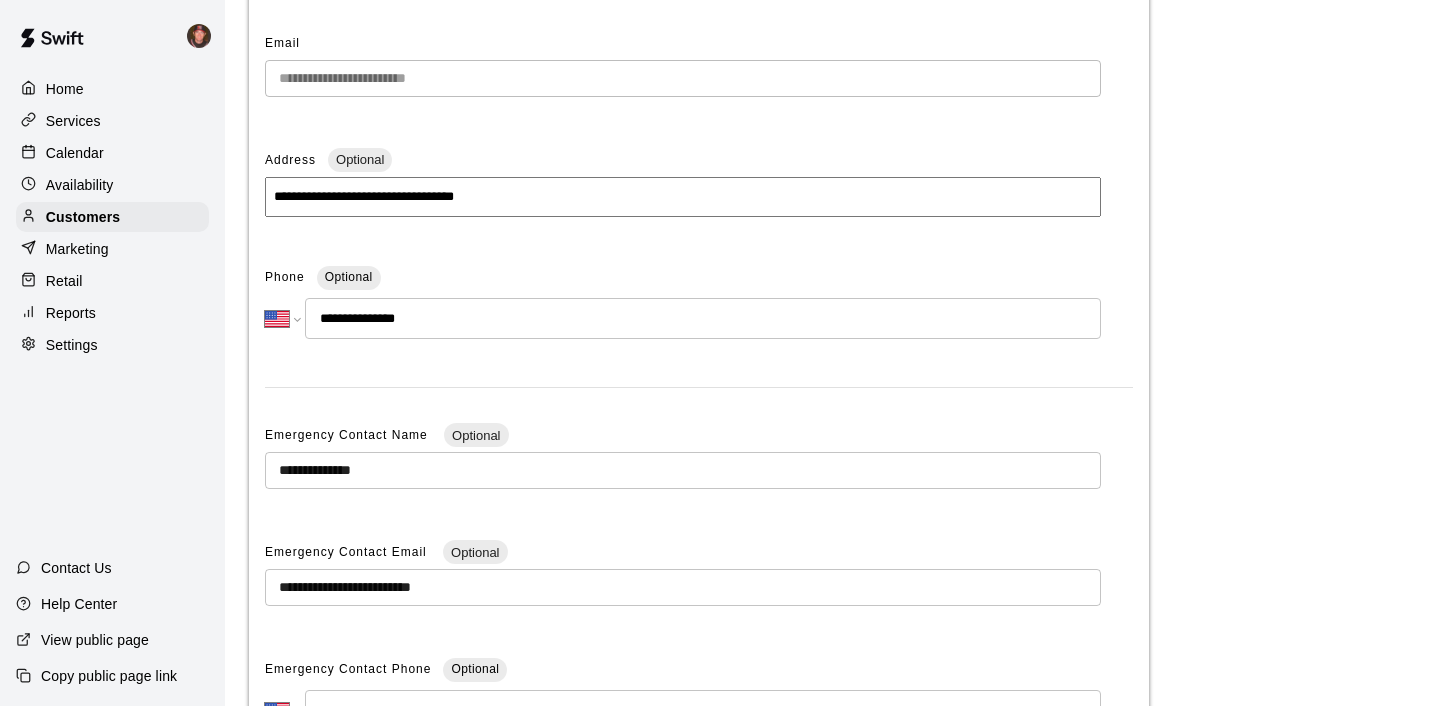scroll, scrollTop: 0, scrollLeft: 0, axis: both 